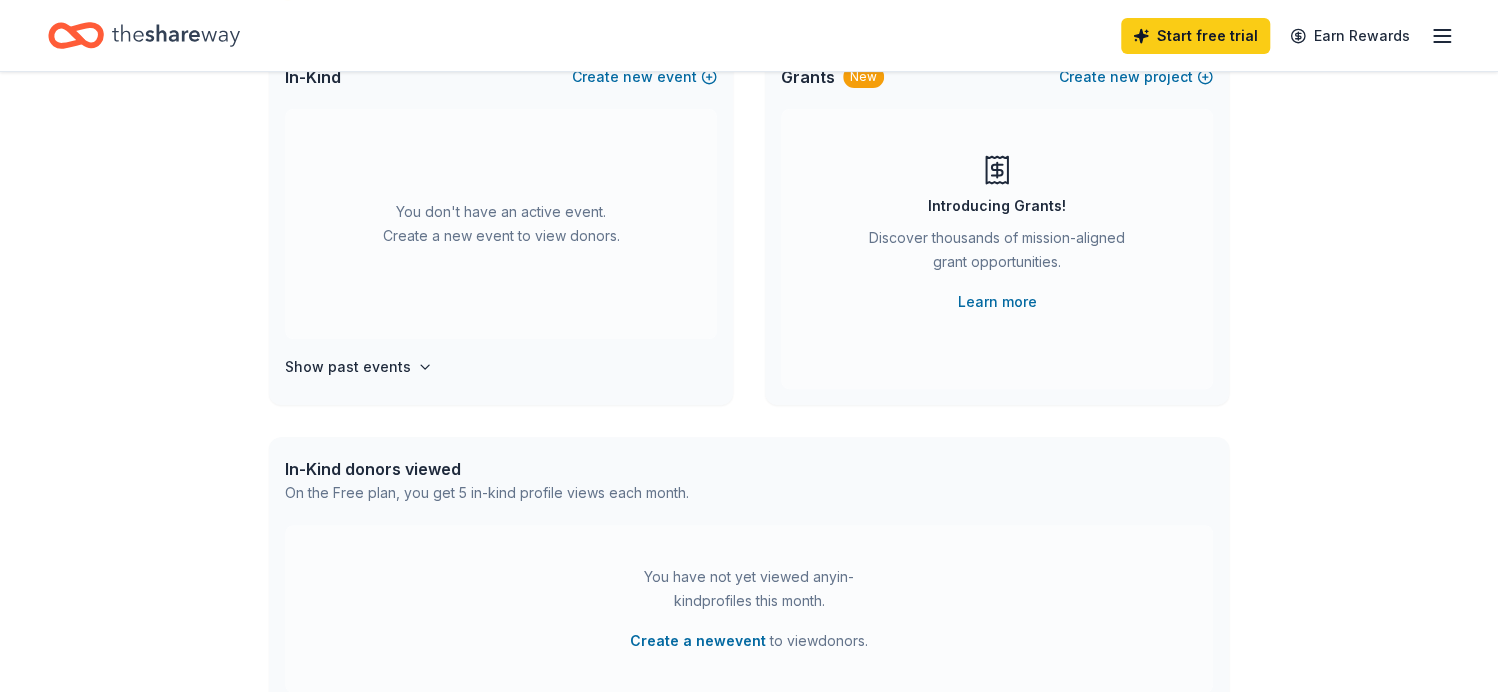 scroll, scrollTop: 166, scrollLeft: 0, axis: vertical 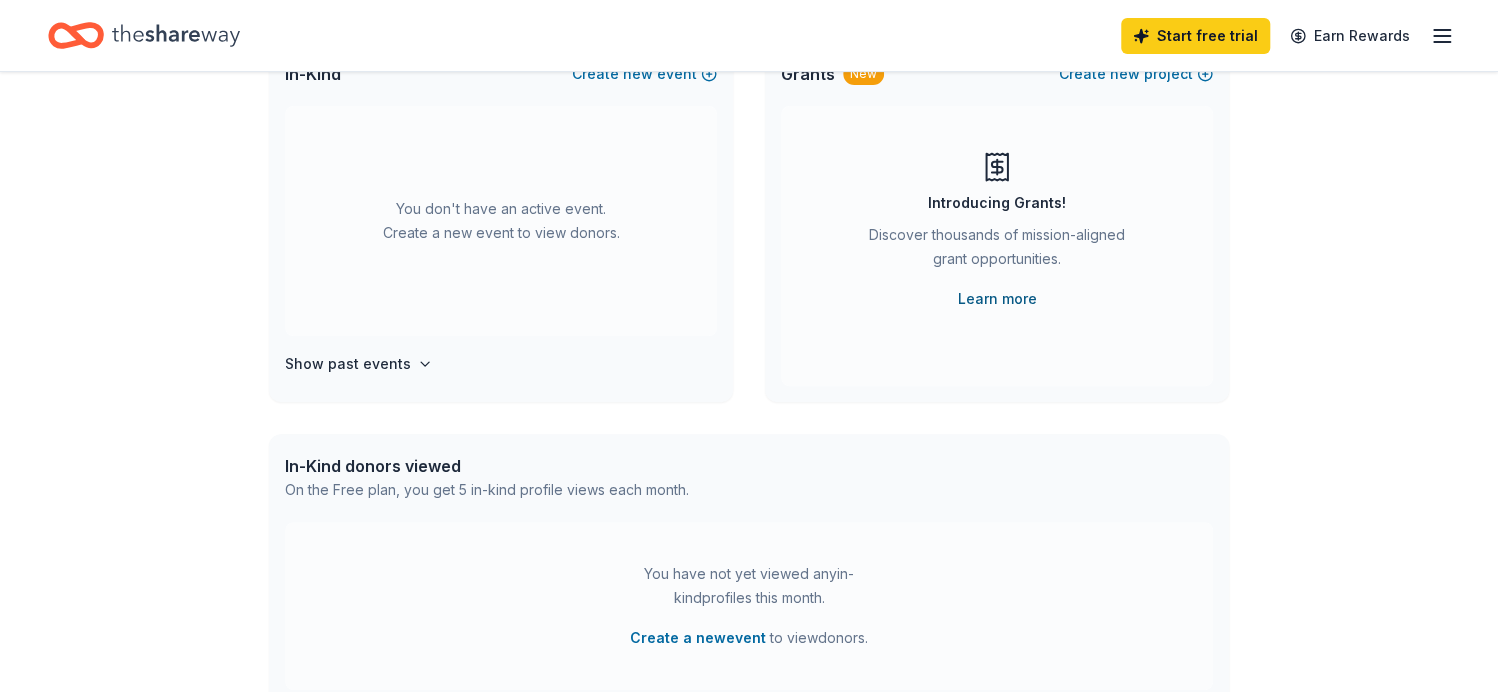click on "Learn more" at bounding box center [997, 299] 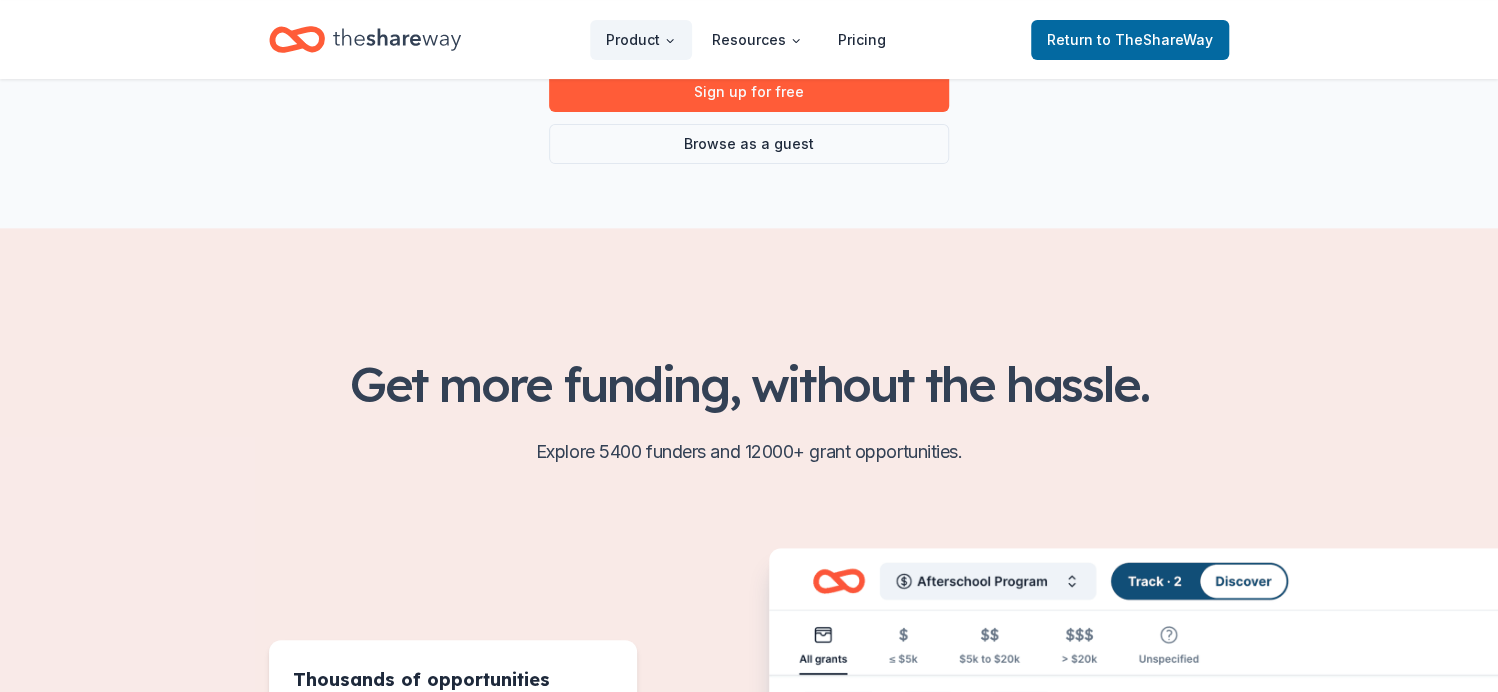 scroll, scrollTop: 300, scrollLeft: 0, axis: vertical 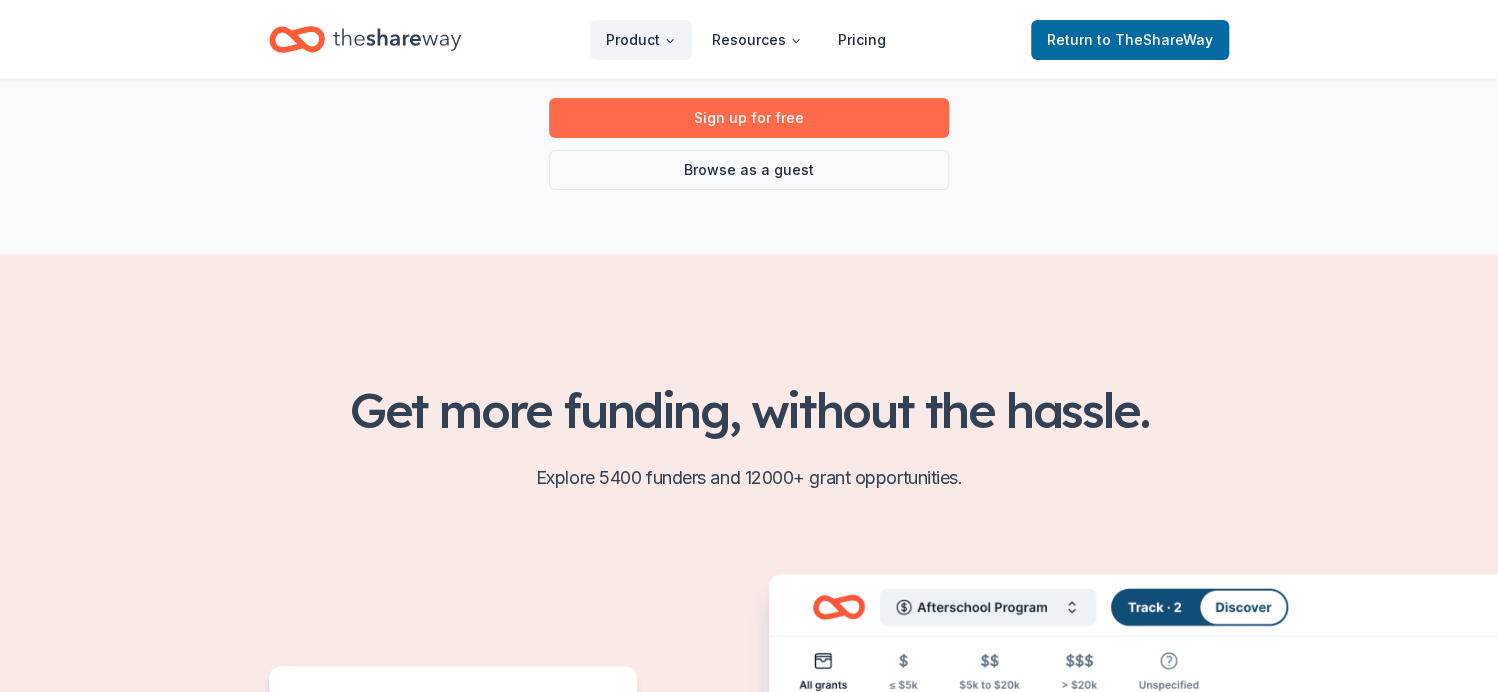 click on "Sign up for free" at bounding box center (749, 118) 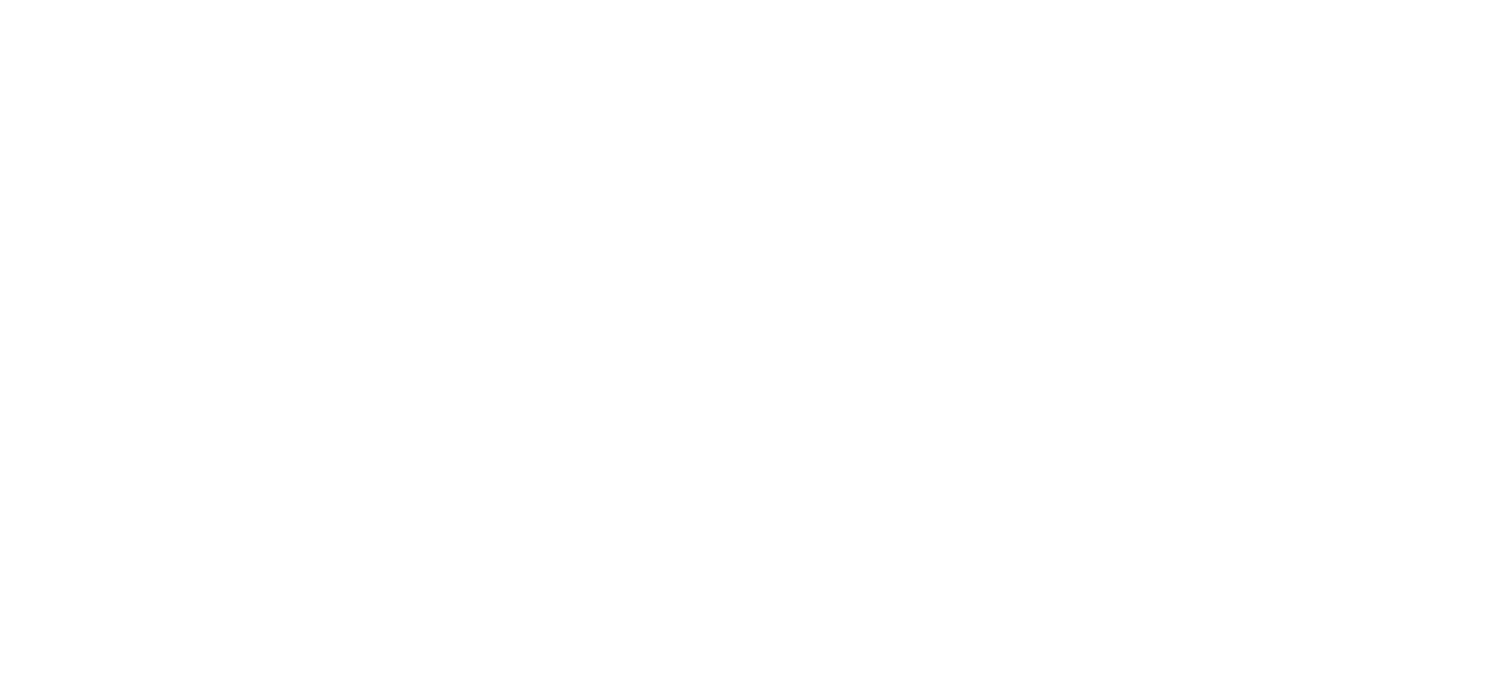 scroll, scrollTop: 0, scrollLeft: 0, axis: both 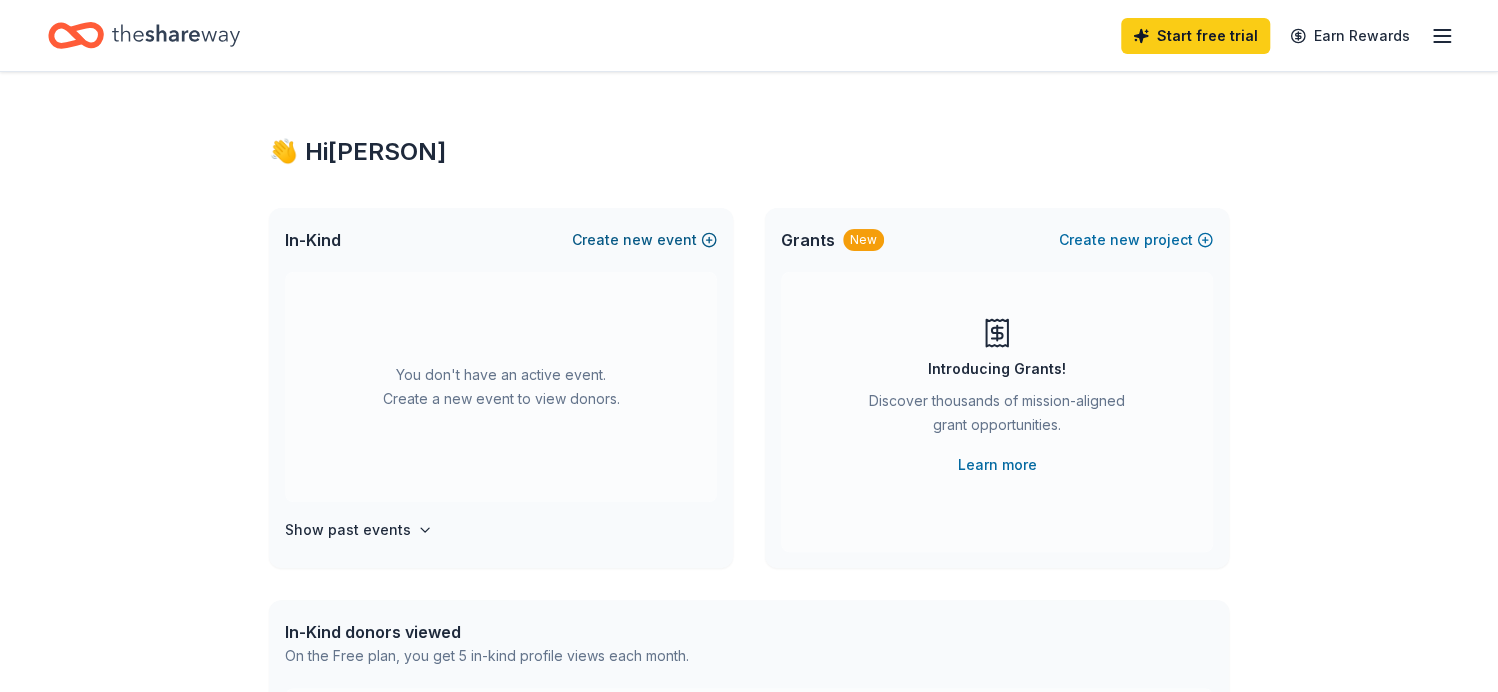 click on "Create  new  event" at bounding box center [644, 240] 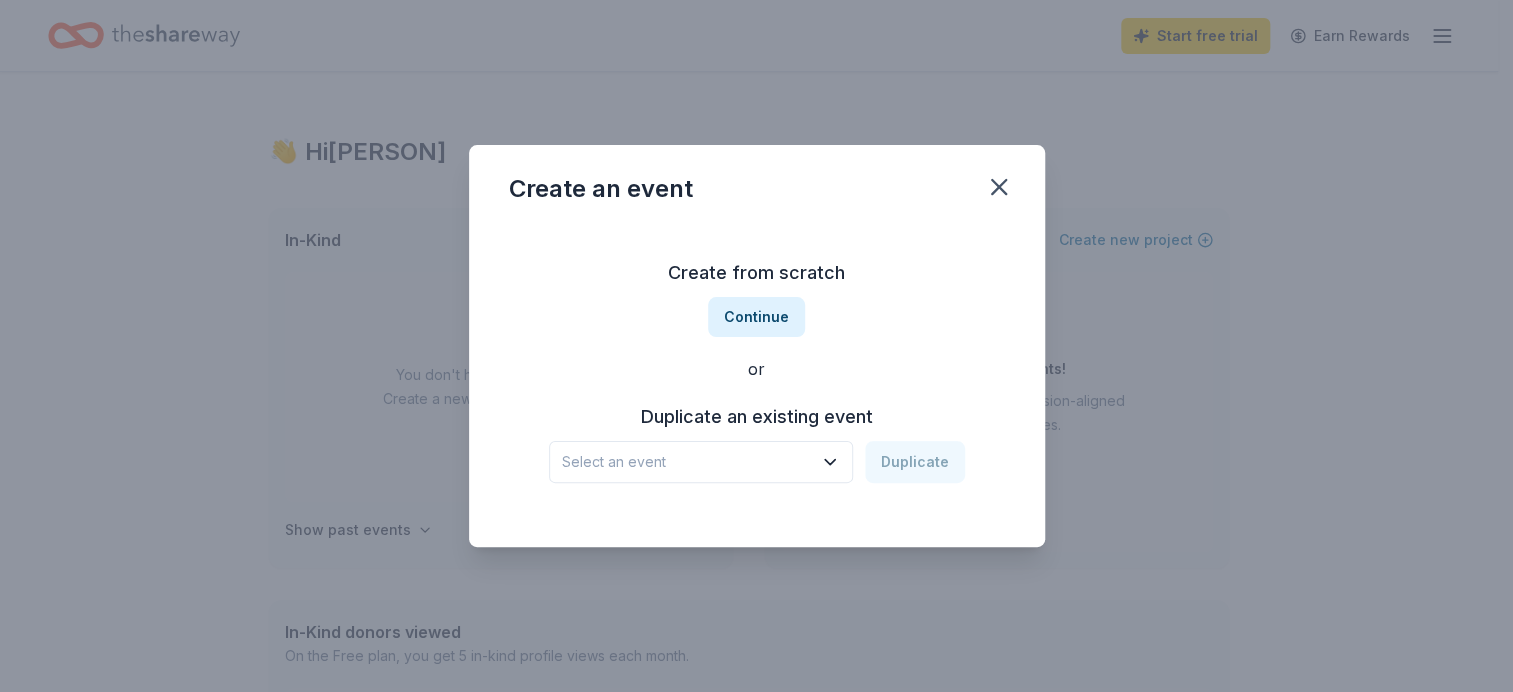 click on "Create from scratch" at bounding box center (757, 273) 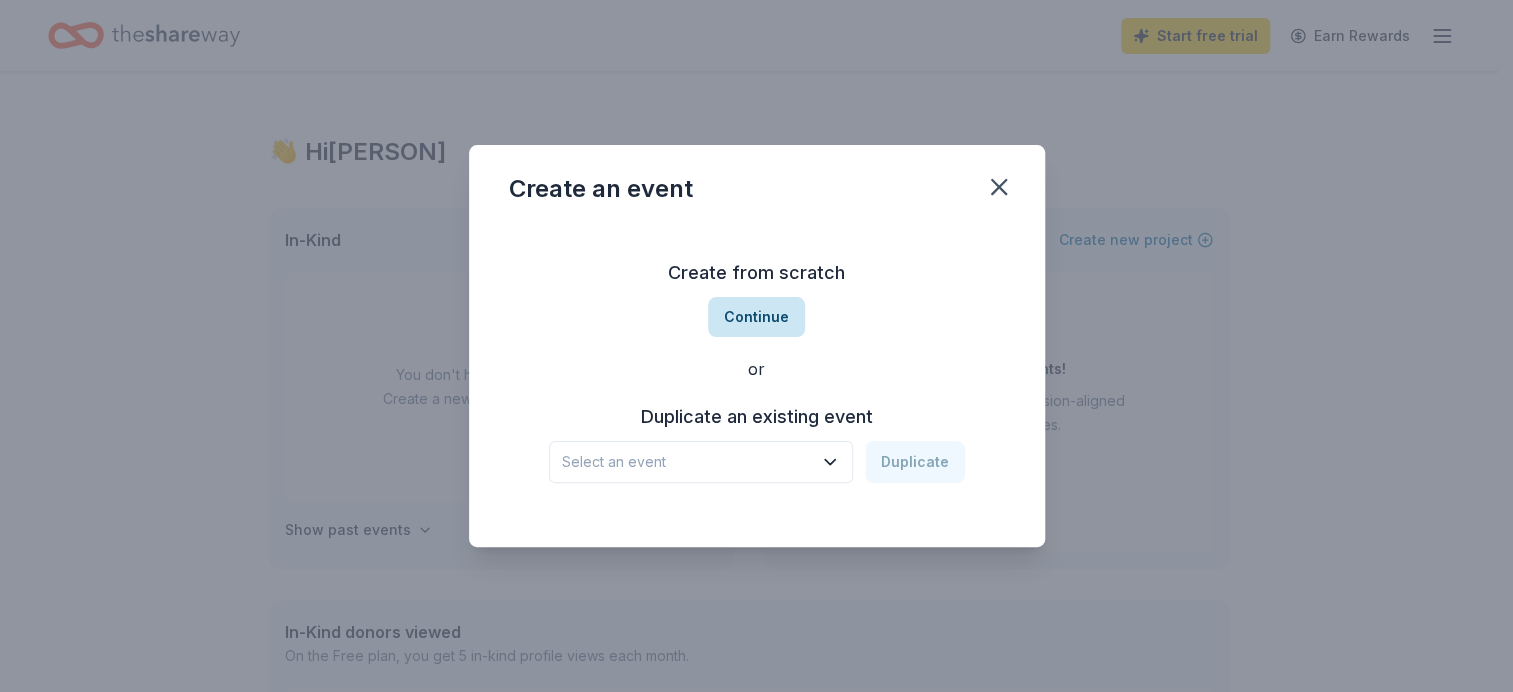 click on "Continue" at bounding box center (756, 317) 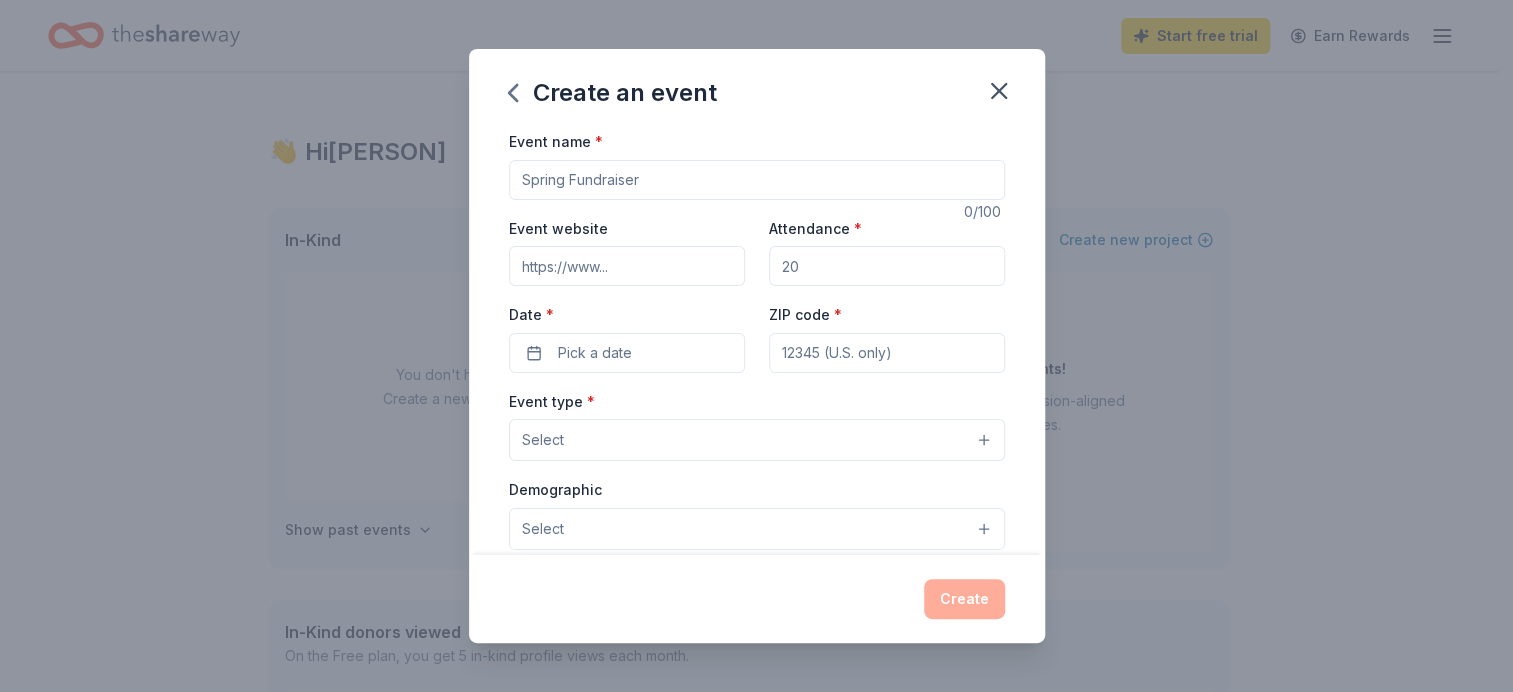 click on "Event name *" at bounding box center [757, 180] 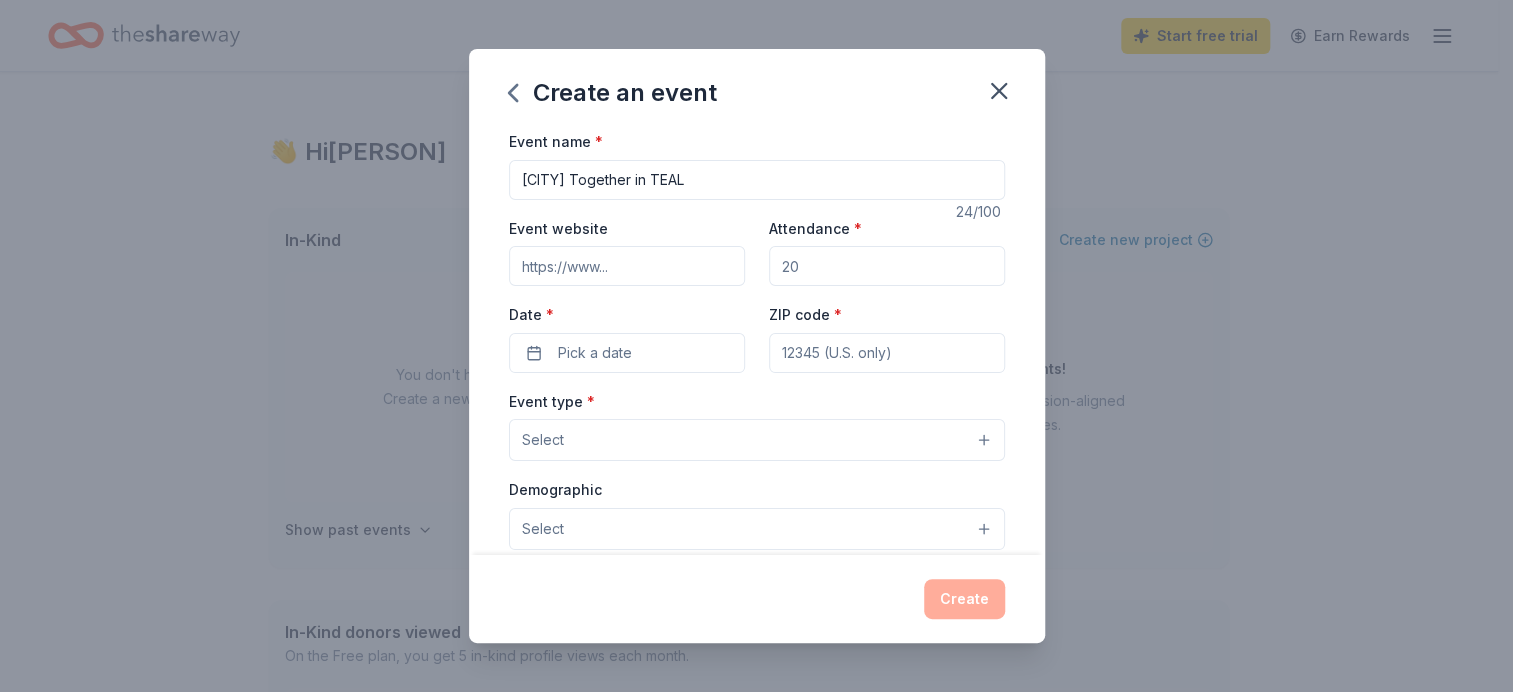 type on "[CITY] Together in TEAL" 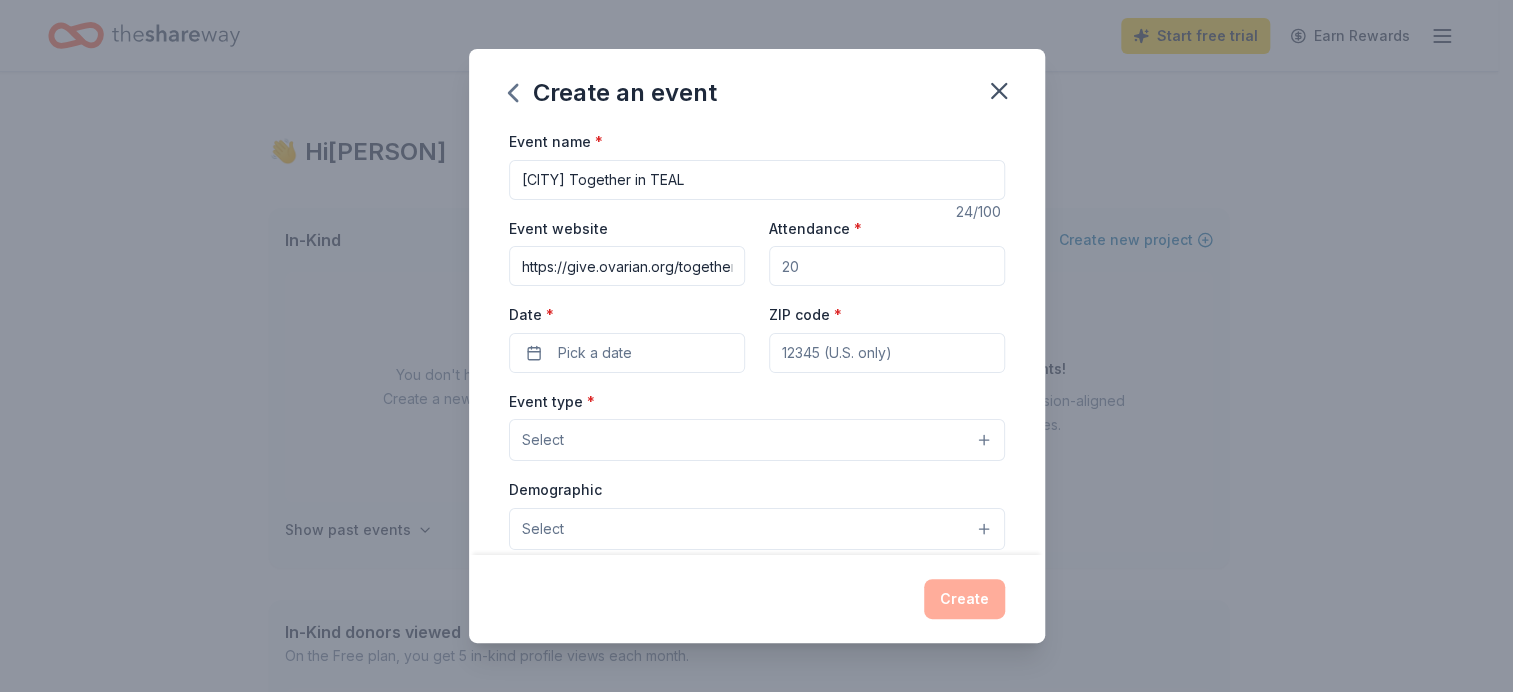 scroll, scrollTop: 0, scrollLeft: 103, axis: horizontal 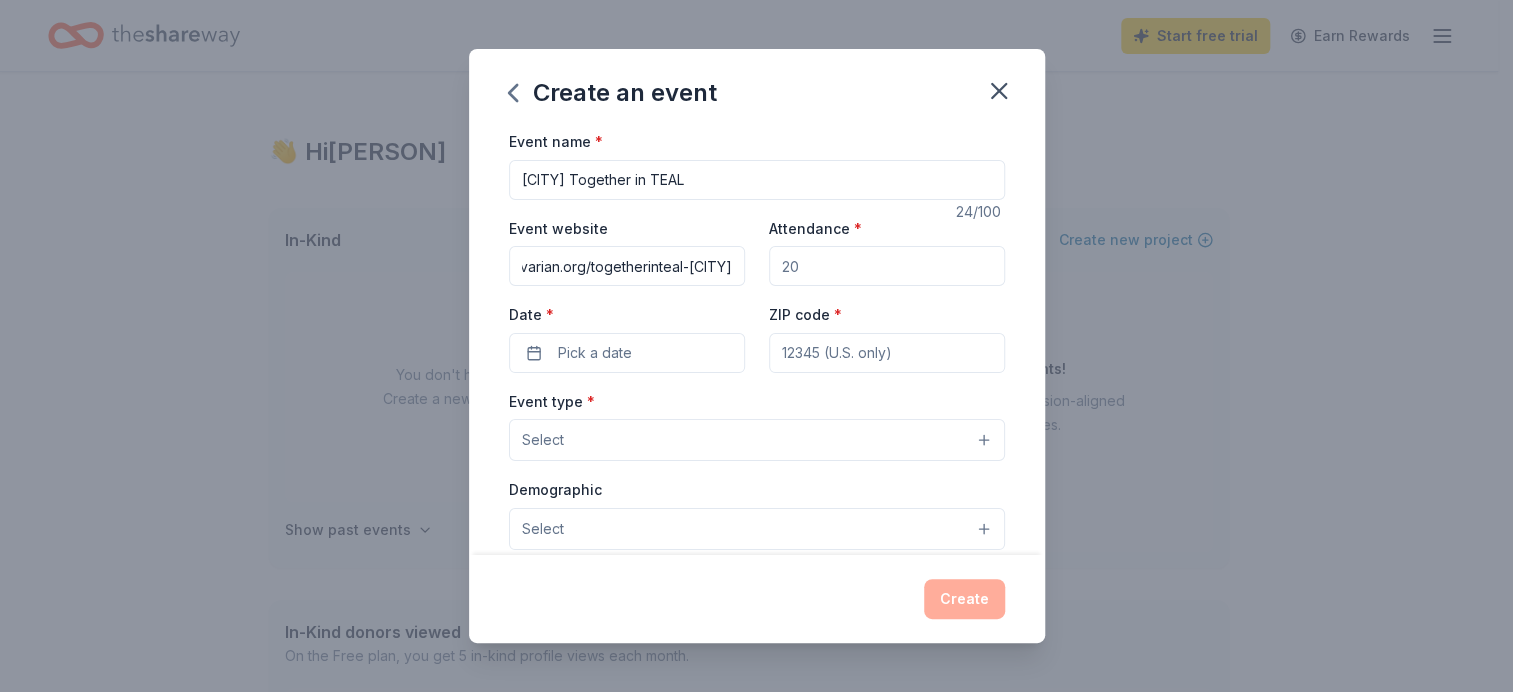 type on "https://give.ovarian.org/togetherinteal-[CITY]" 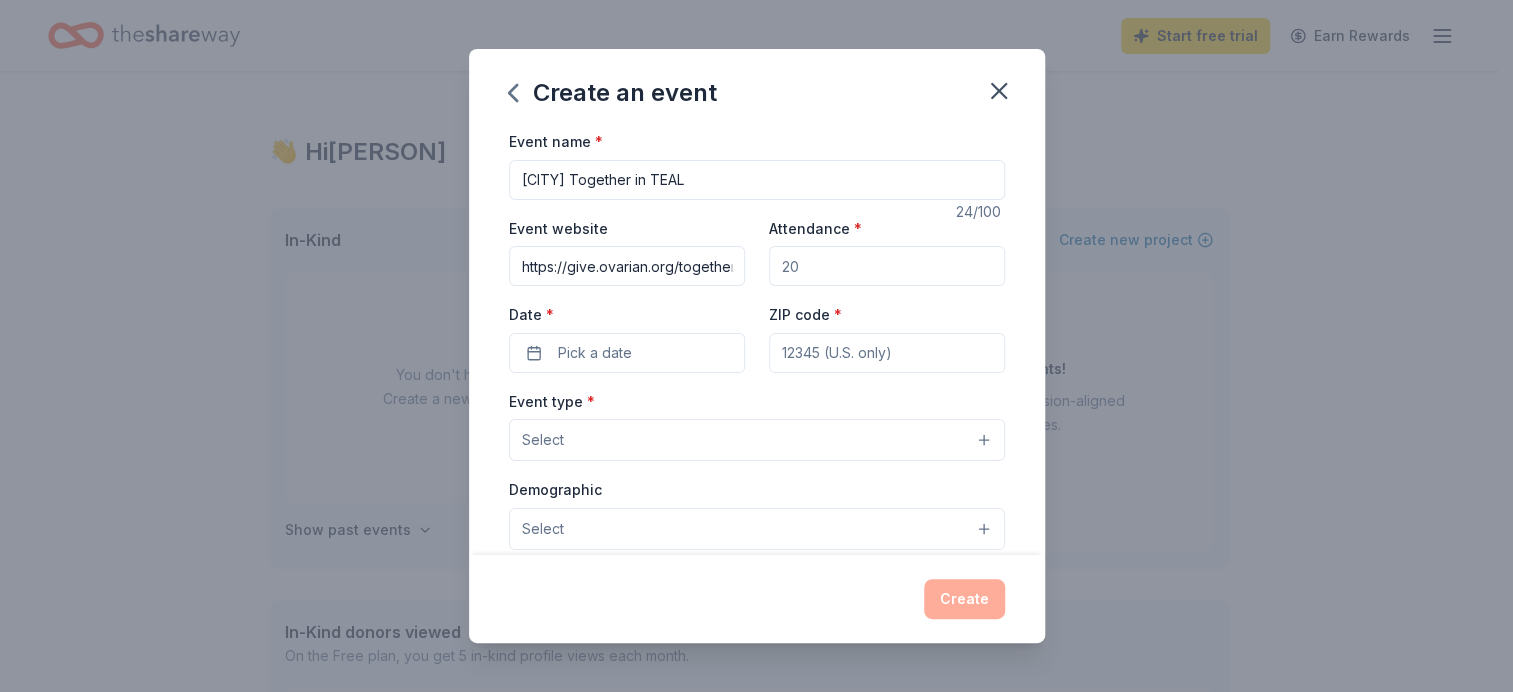 drag, startPoint x: 818, startPoint y: 269, endPoint x: 766, endPoint y: 269, distance: 52 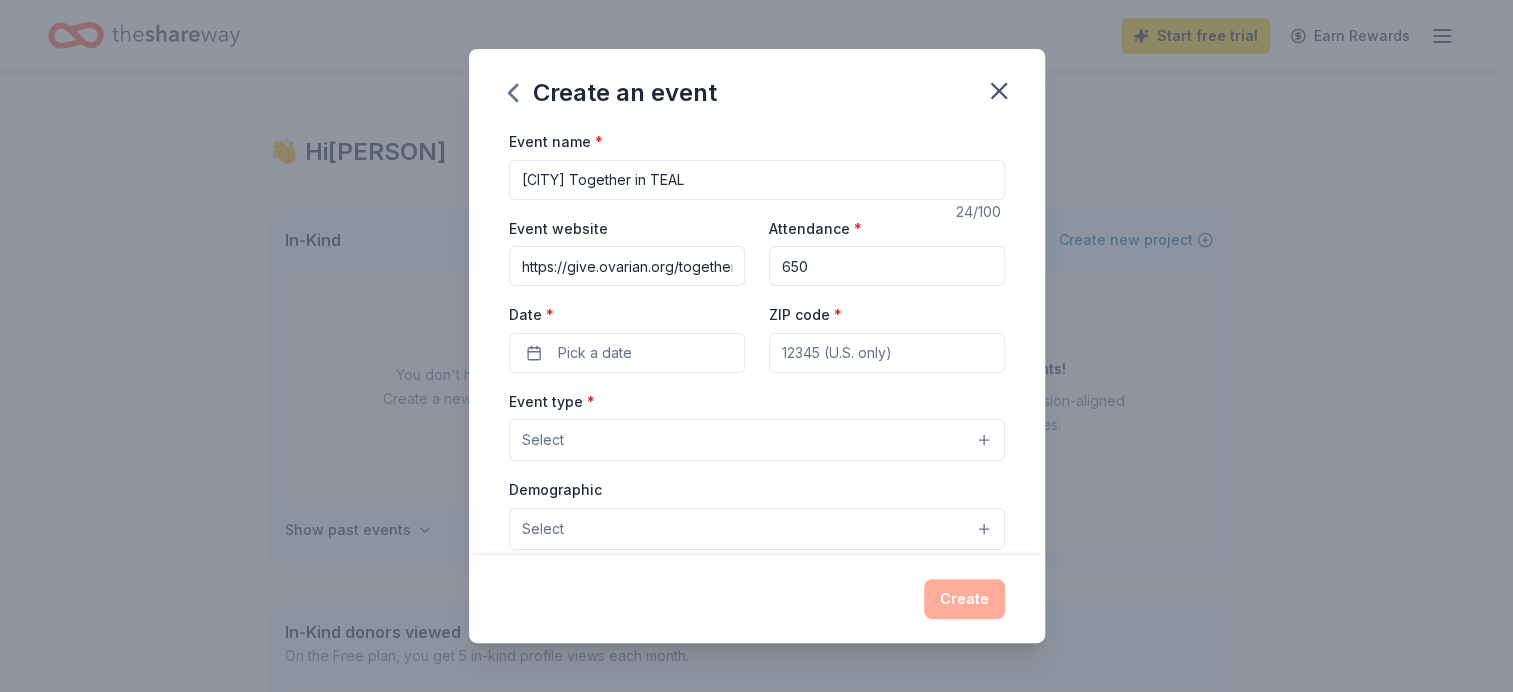 type on "650" 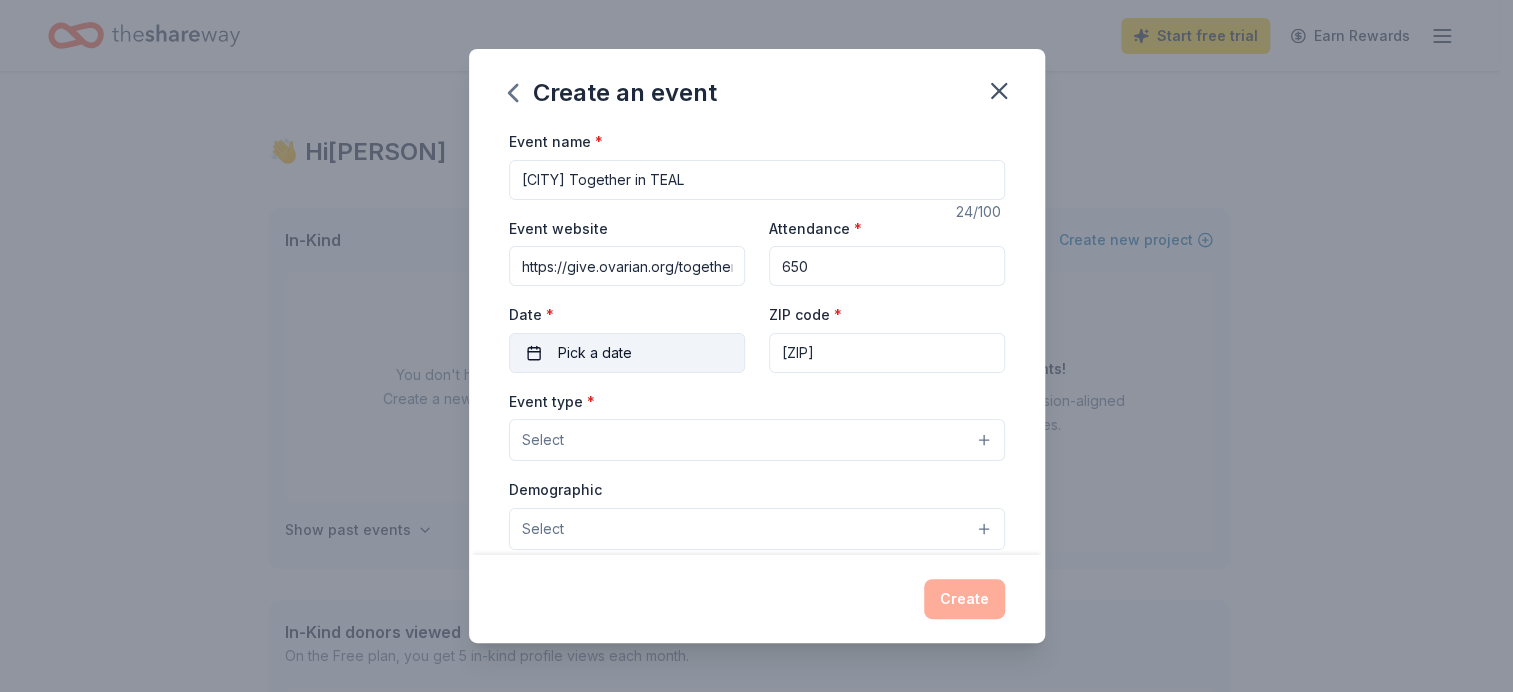 type on "[ZIP]" 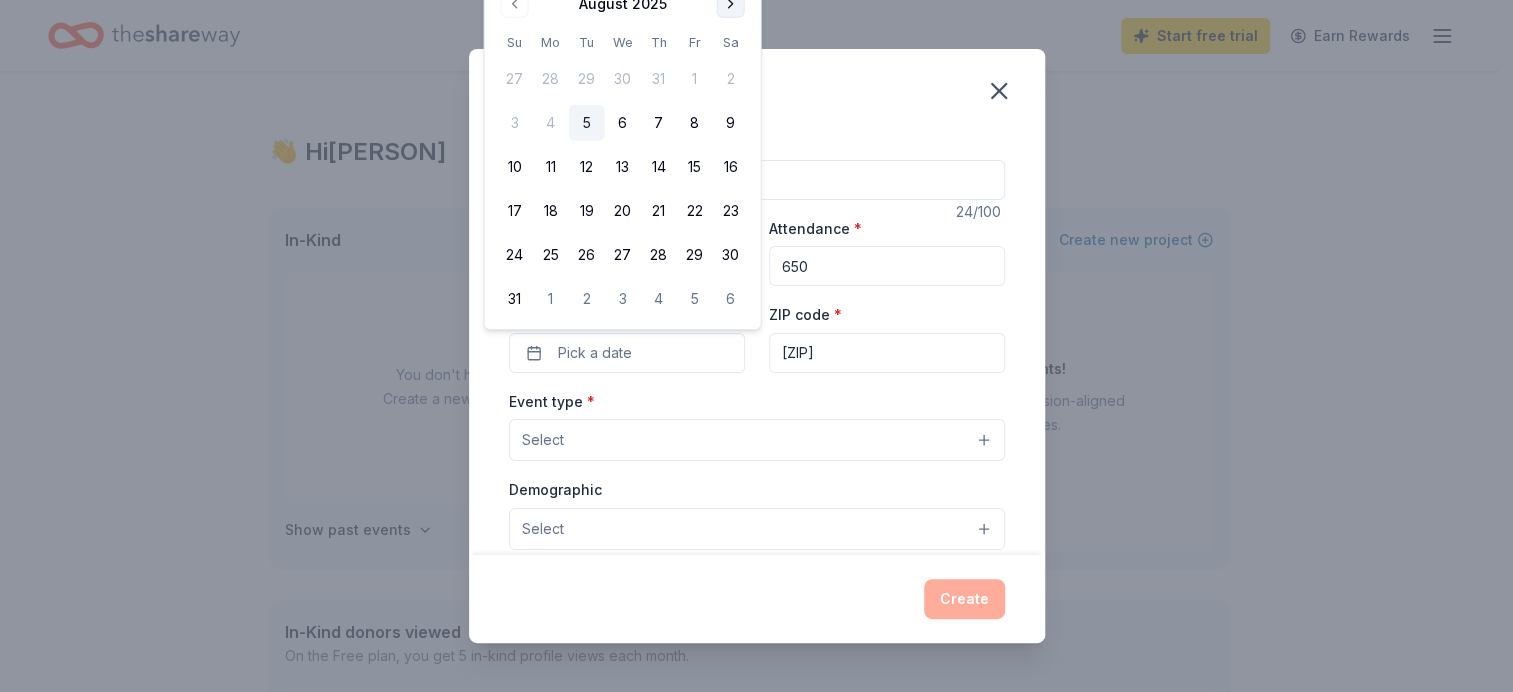 click at bounding box center [730, 4] 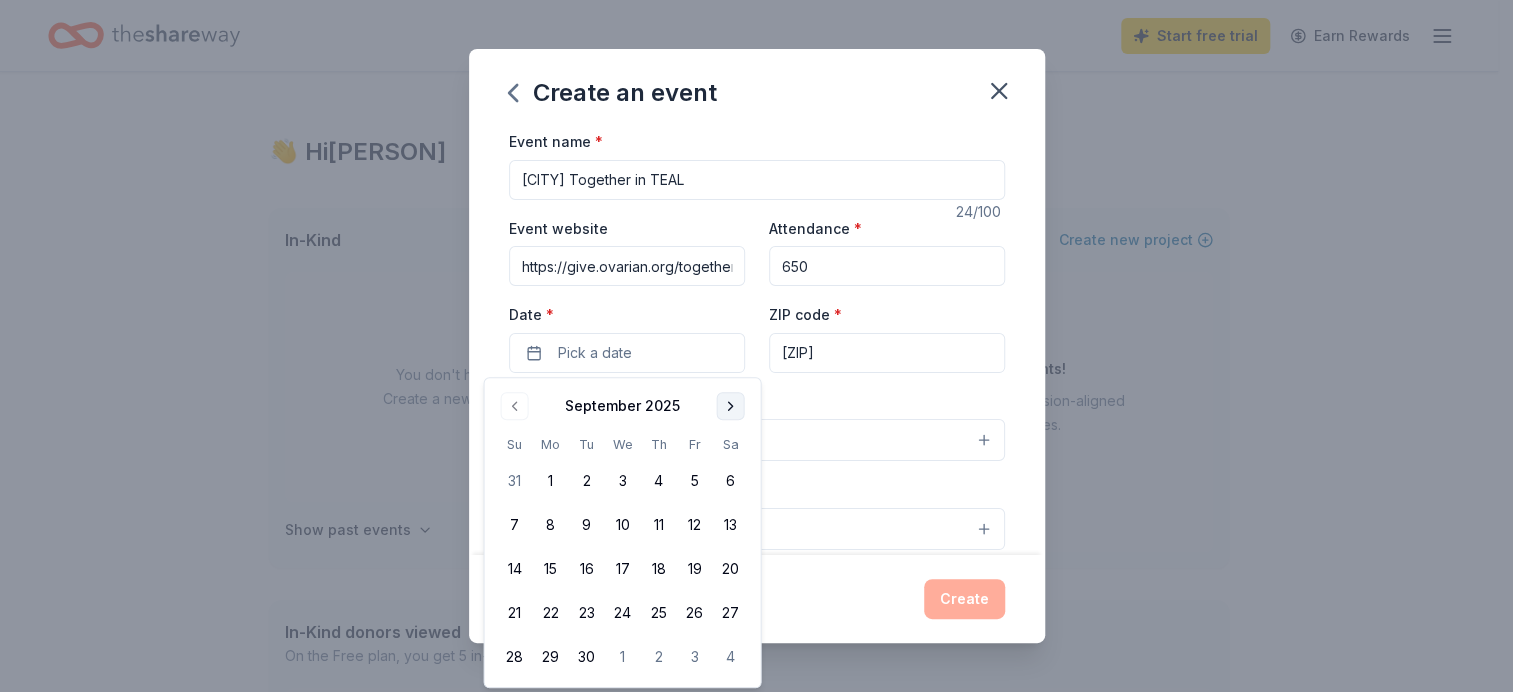 click at bounding box center (730, 406) 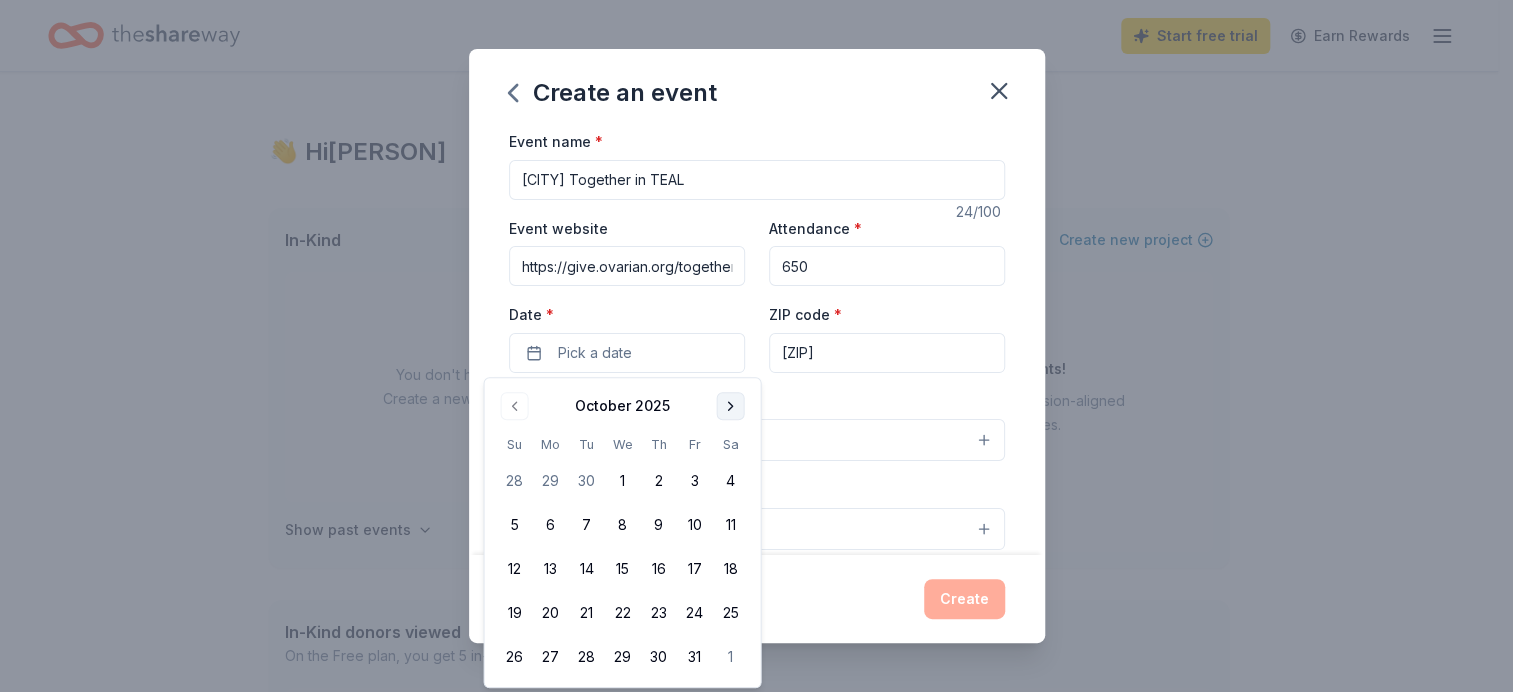 click at bounding box center (730, 406) 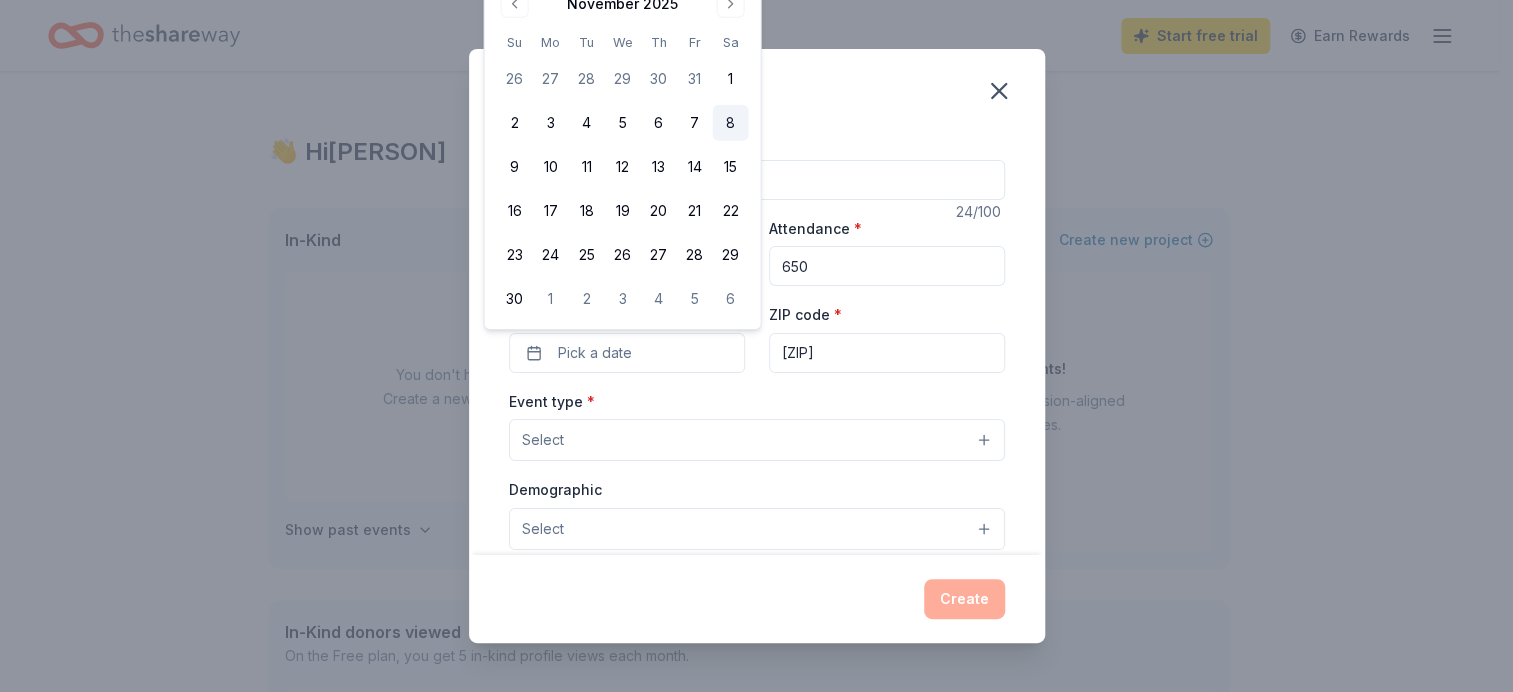 click on "8" at bounding box center (730, 123) 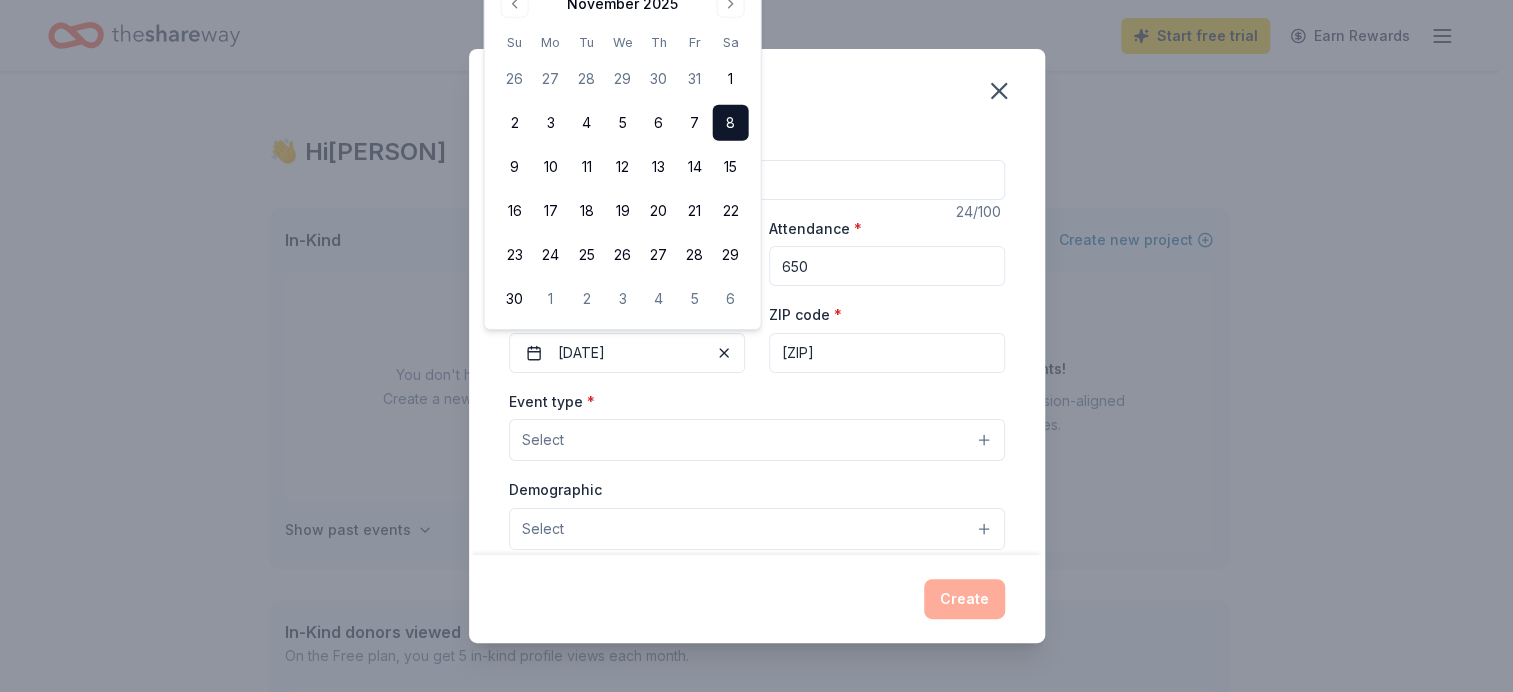 click on "Event type * Select" at bounding box center [757, 425] 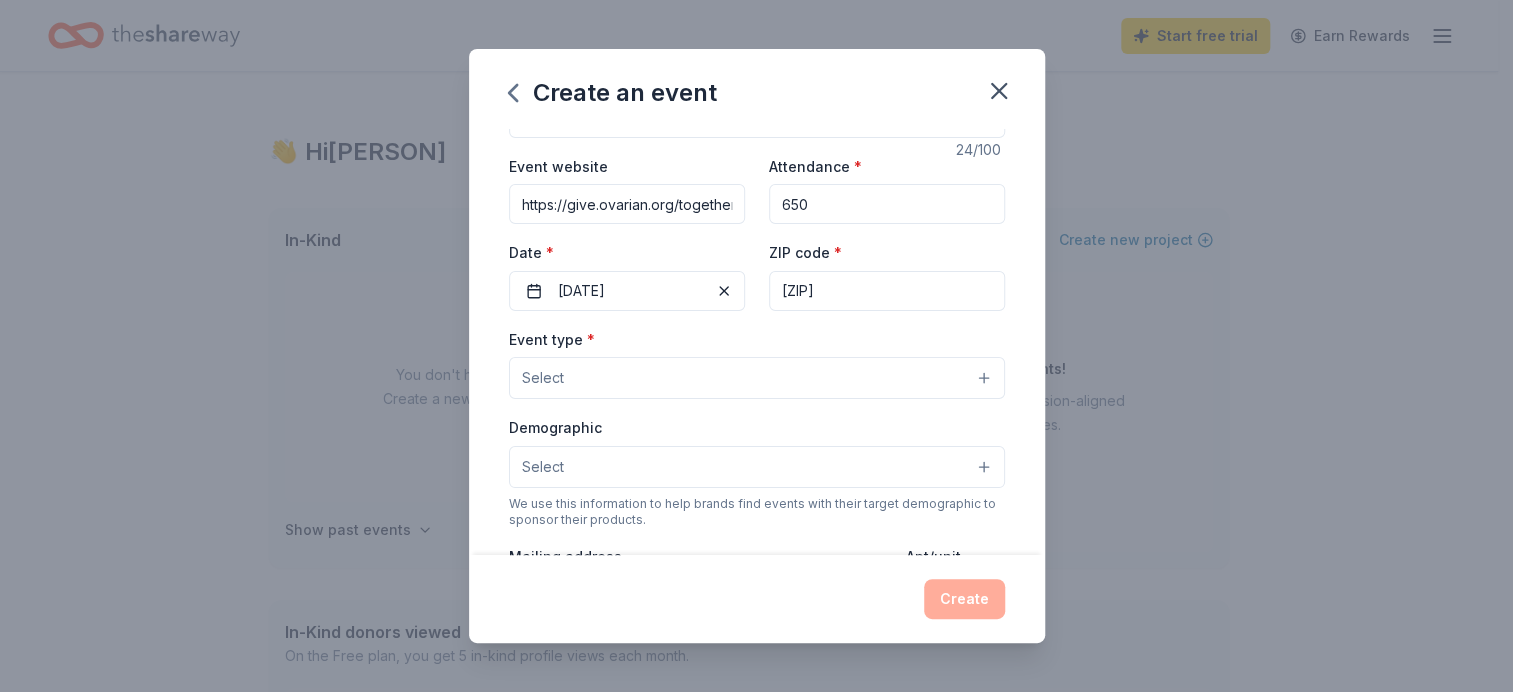 scroll, scrollTop: 66, scrollLeft: 0, axis: vertical 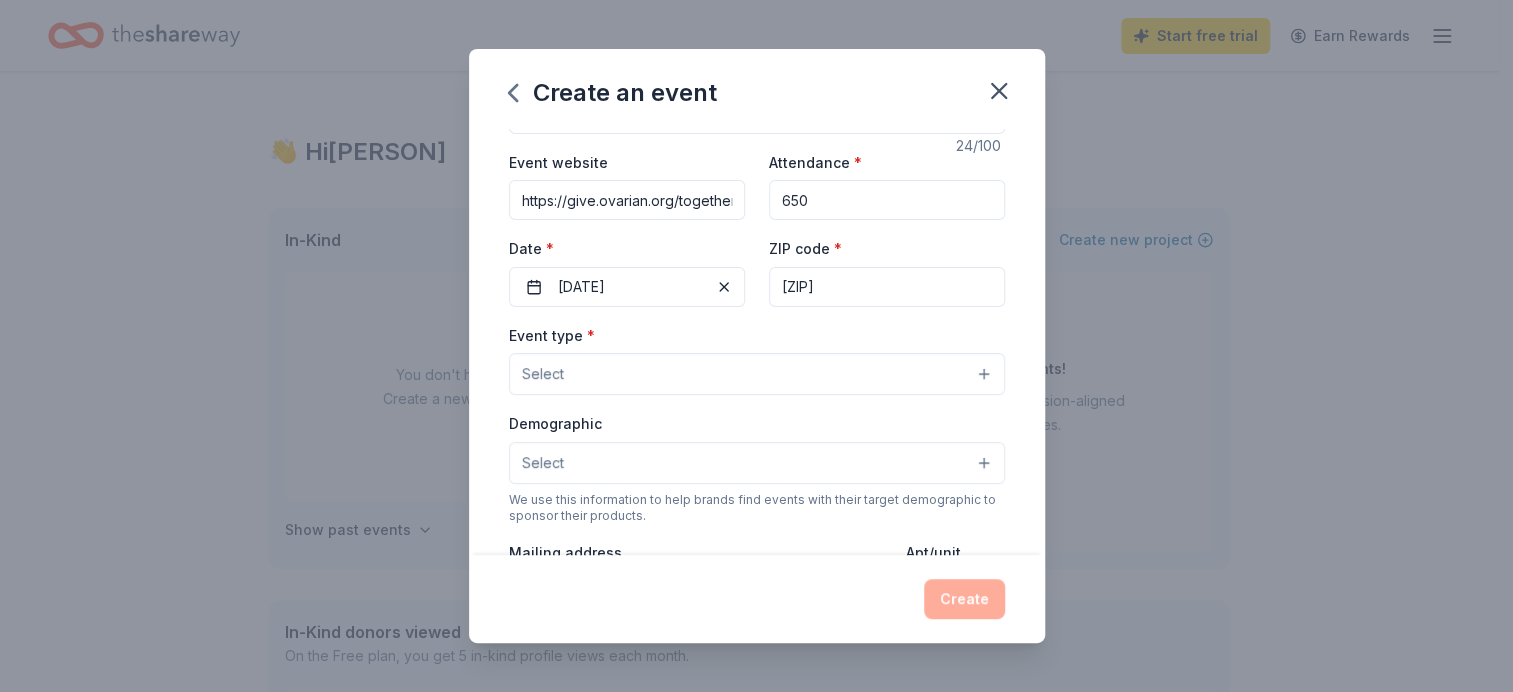click on "Select" at bounding box center (757, 374) 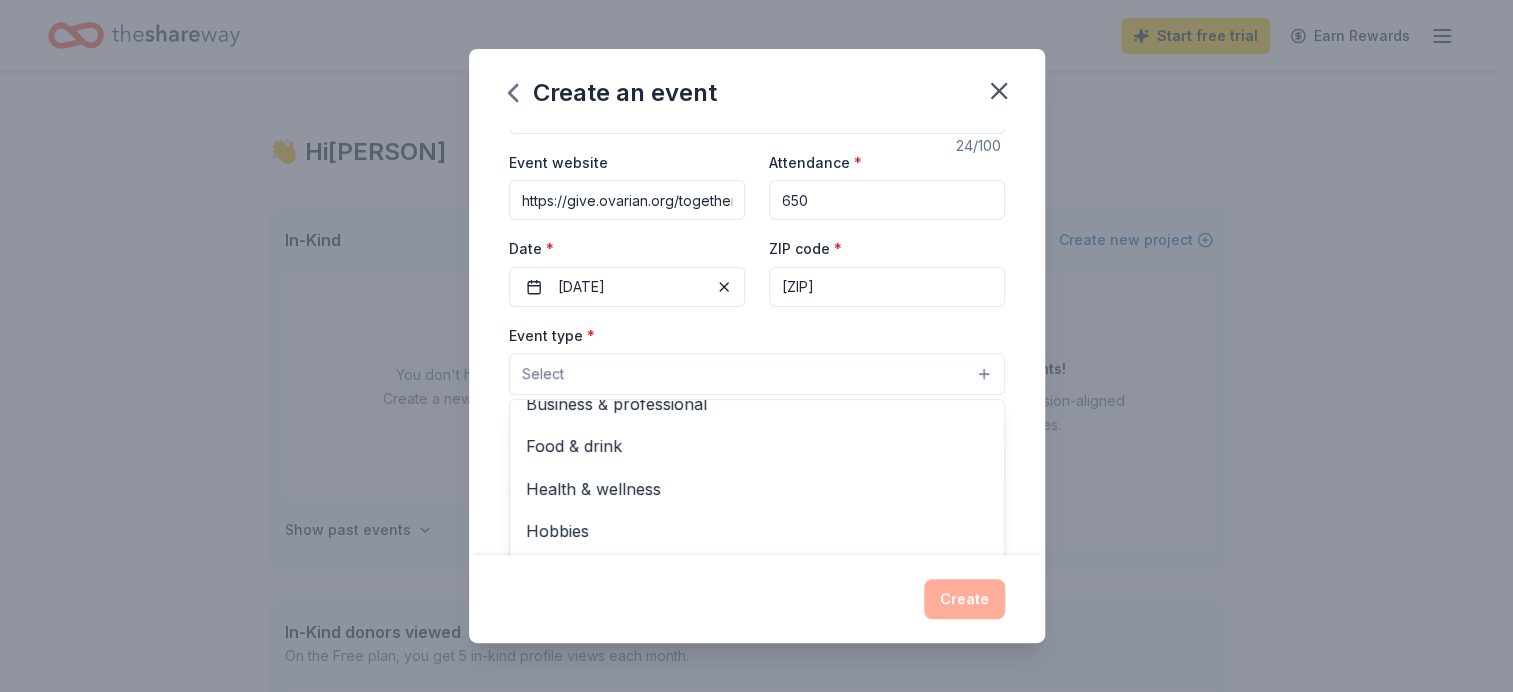 scroll, scrollTop: 66, scrollLeft: 0, axis: vertical 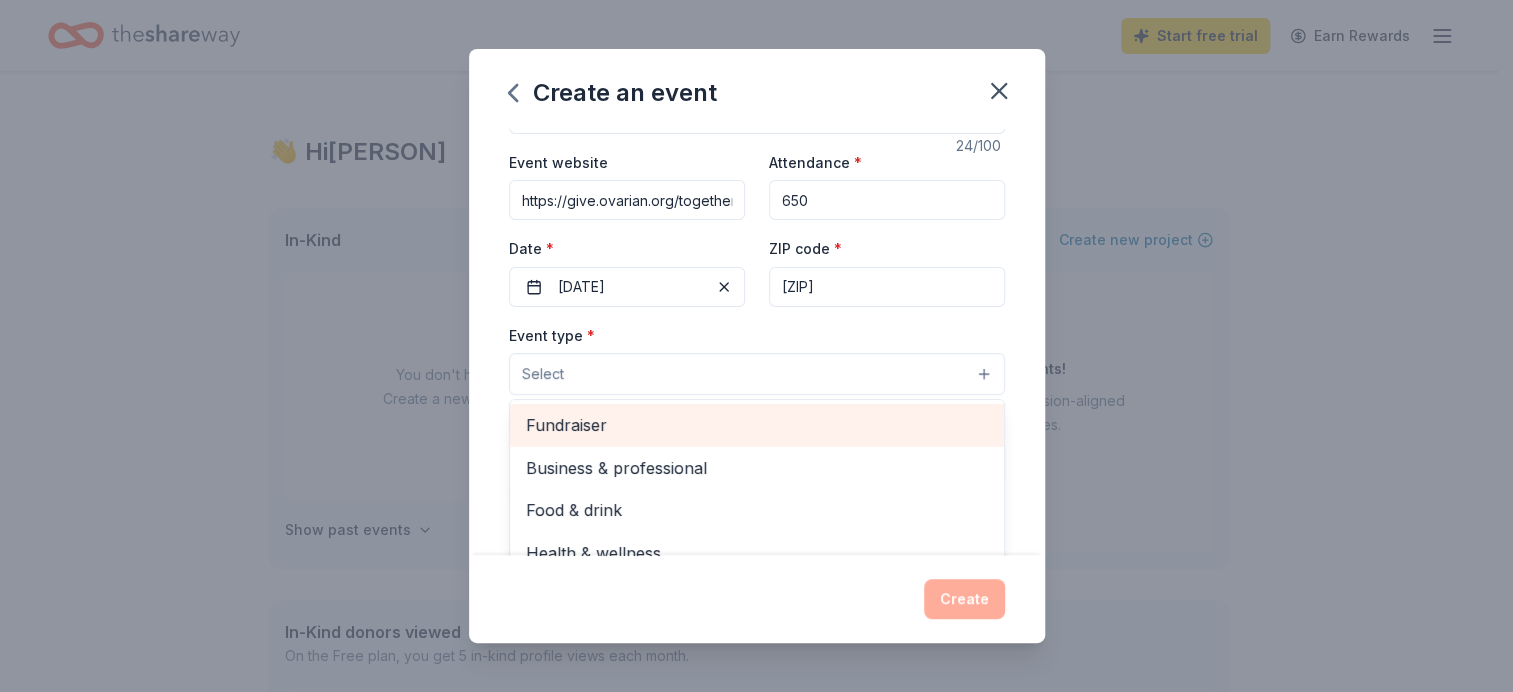 click on "Fundraiser" at bounding box center (757, 425) 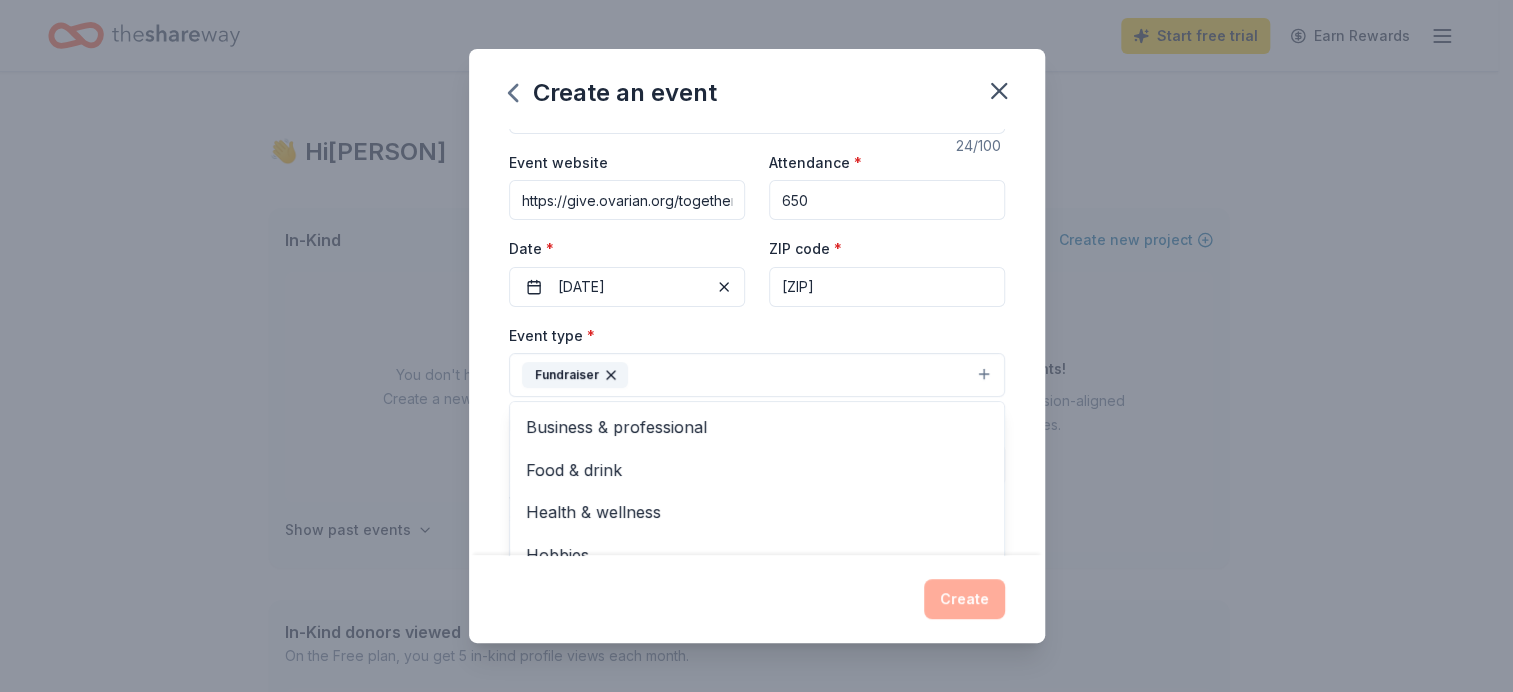 click on "Event type * Fundraiser Business & professional Food & drink Health & wellness Hobbies Music Performing & visual arts" at bounding box center [757, 360] 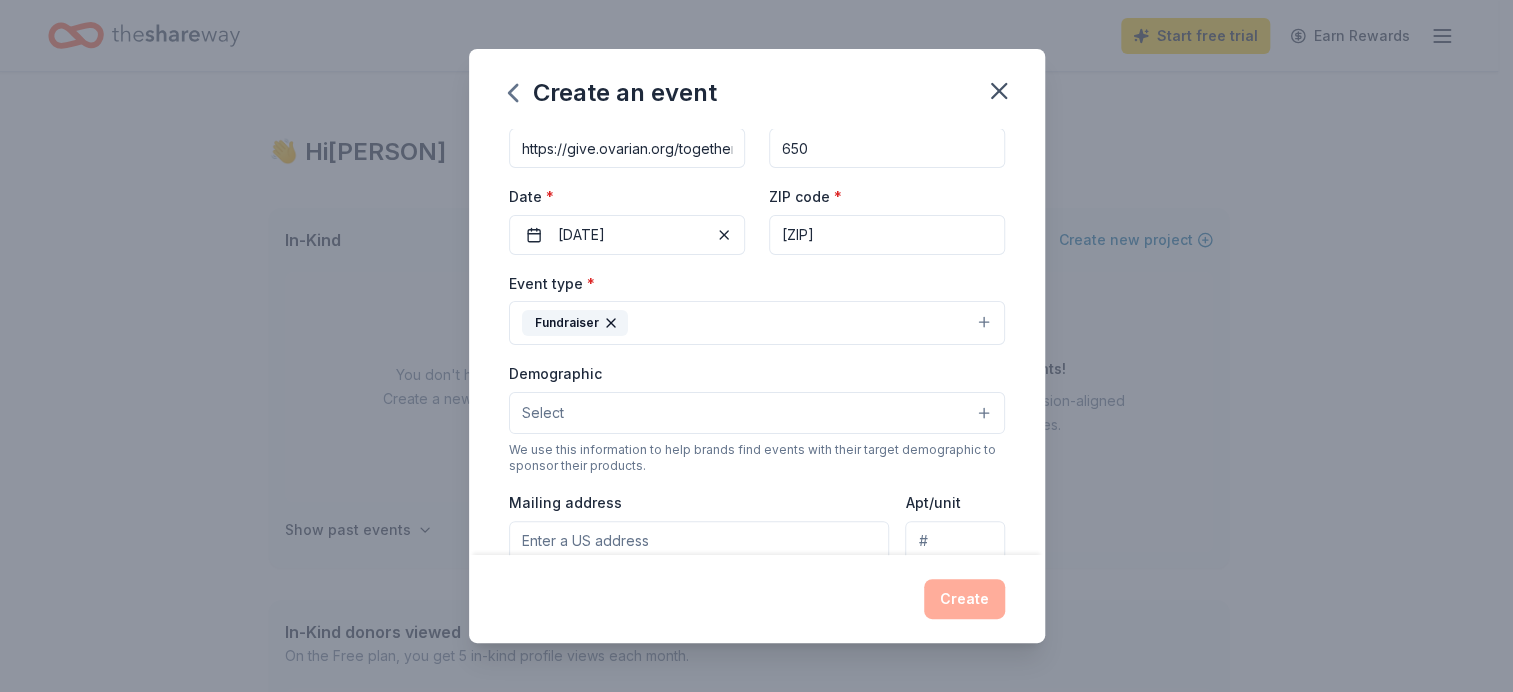 scroll, scrollTop: 200, scrollLeft: 0, axis: vertical 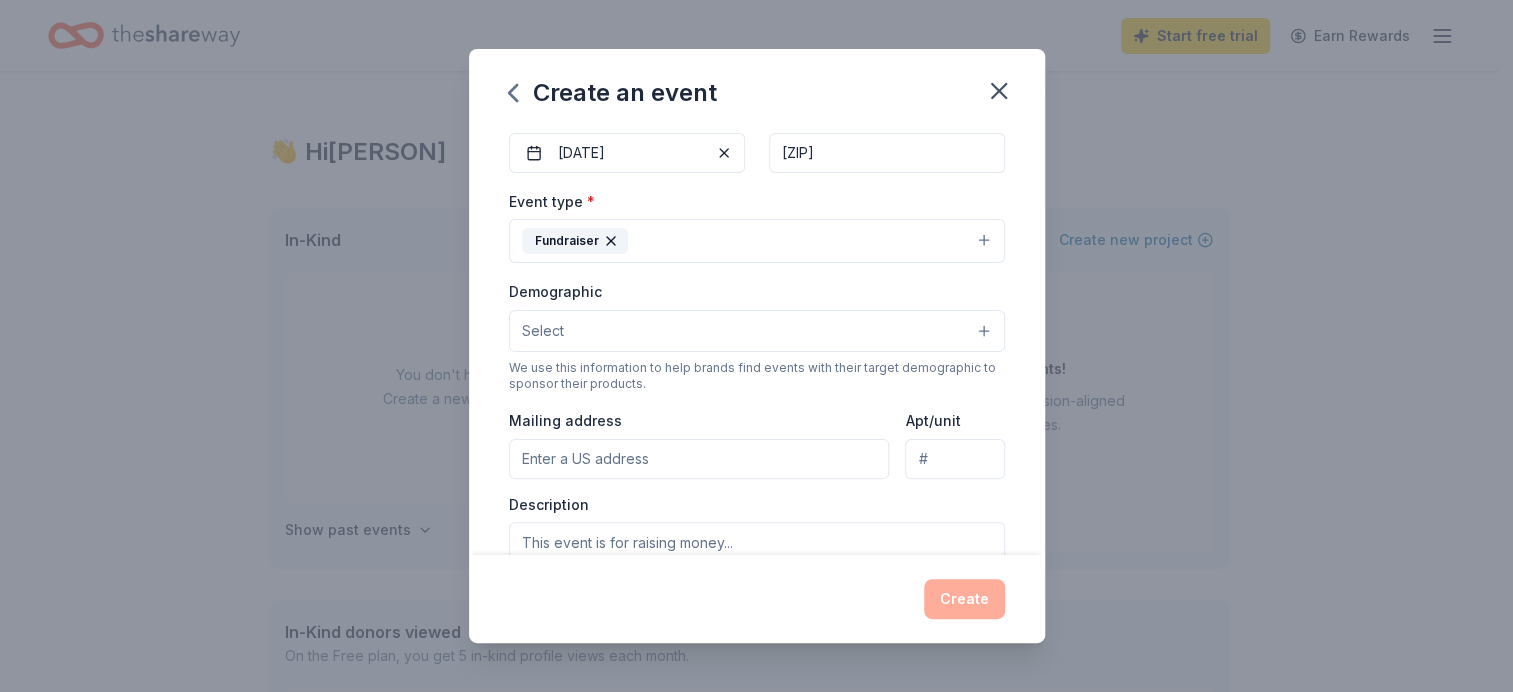 click on "Select" at bounding box center (757, 331) 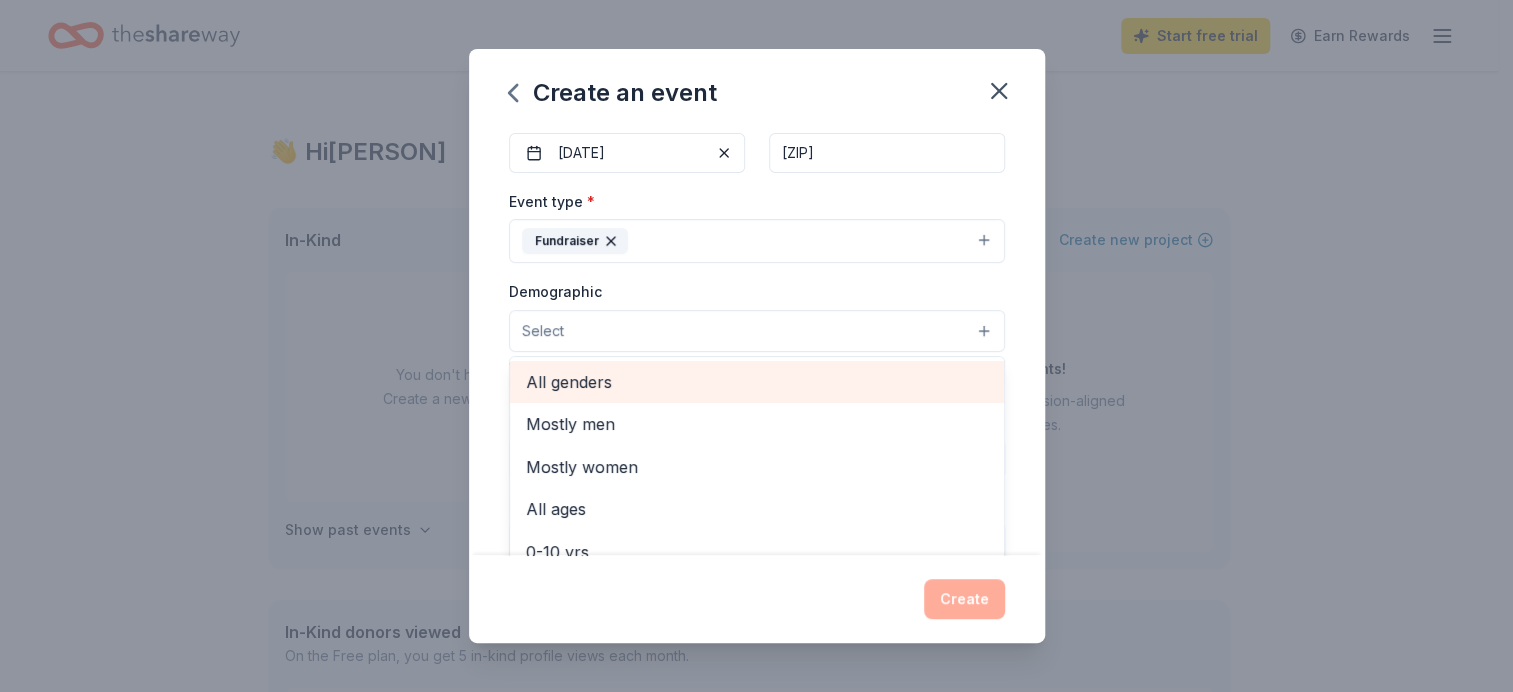 click on "All genders" at bounding box center [757, 382] 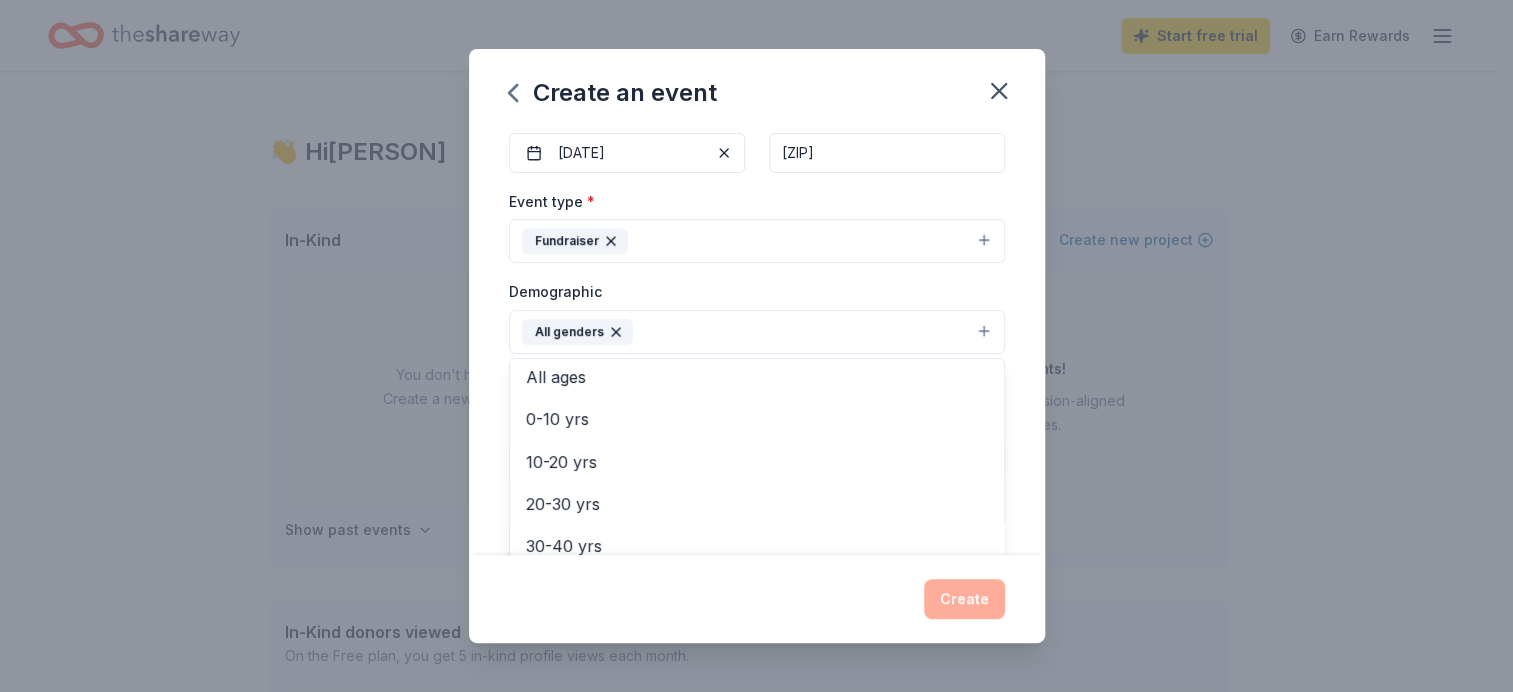 scroll, scrollTop: 100, scrollLeft: 0, axis: vertical 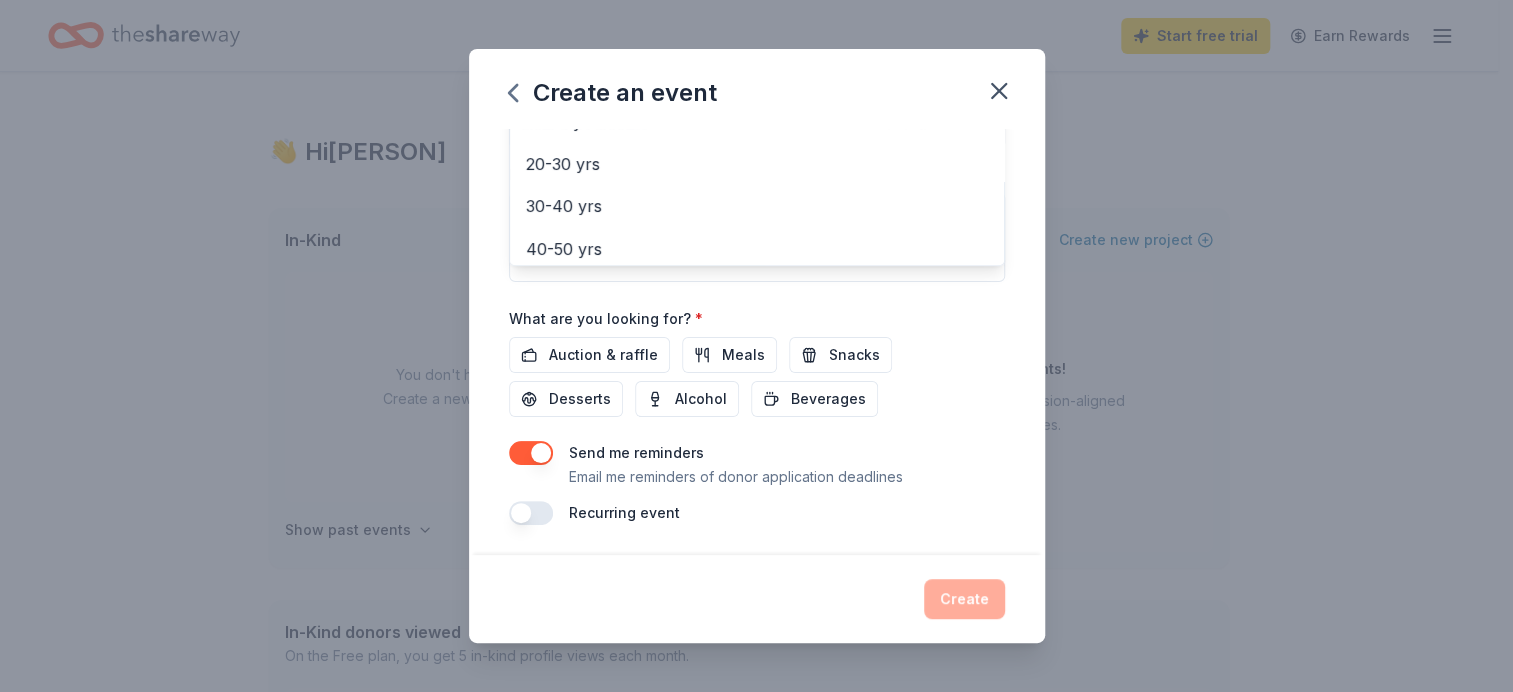click on "Event name * [CITY] Together in TEAL 24 /100 Event website https://give.ovarian.org/togetherinteal-orlando Attendance * 650 Date * [DATE] ZIP code * [ZIP] Event type * Fundraiser Demographic All genders Mostly men Mostly women All ages 0-10 yrs 10-20 yrs 20-30 yrs 30-40 yrs 40-50 yrs 50-60 yrs 60-70 yrs 70-80 yrs 80+ yrs We use this information to help brands find events with their target demographic to sponsor their products. Mailing address Apt/unit Description What are you looking for? * Auction & raffle Meals Snacks Desserts Alcohol Beverages Send me reminders Email me reminders of donor application deadlines Recurring event" at bounding box center (757, 61) 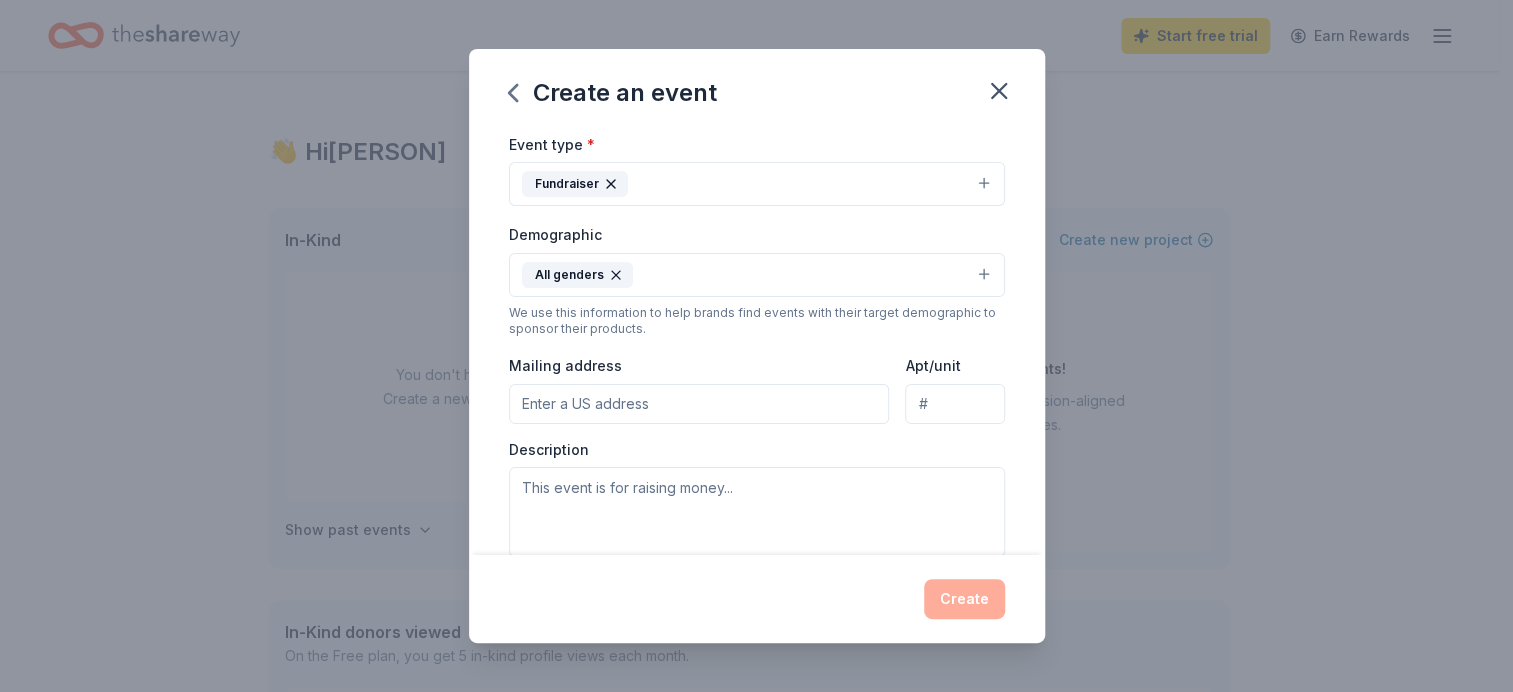 scroll, scrollTop: 288, scrollLeft: 0, axis: vertical 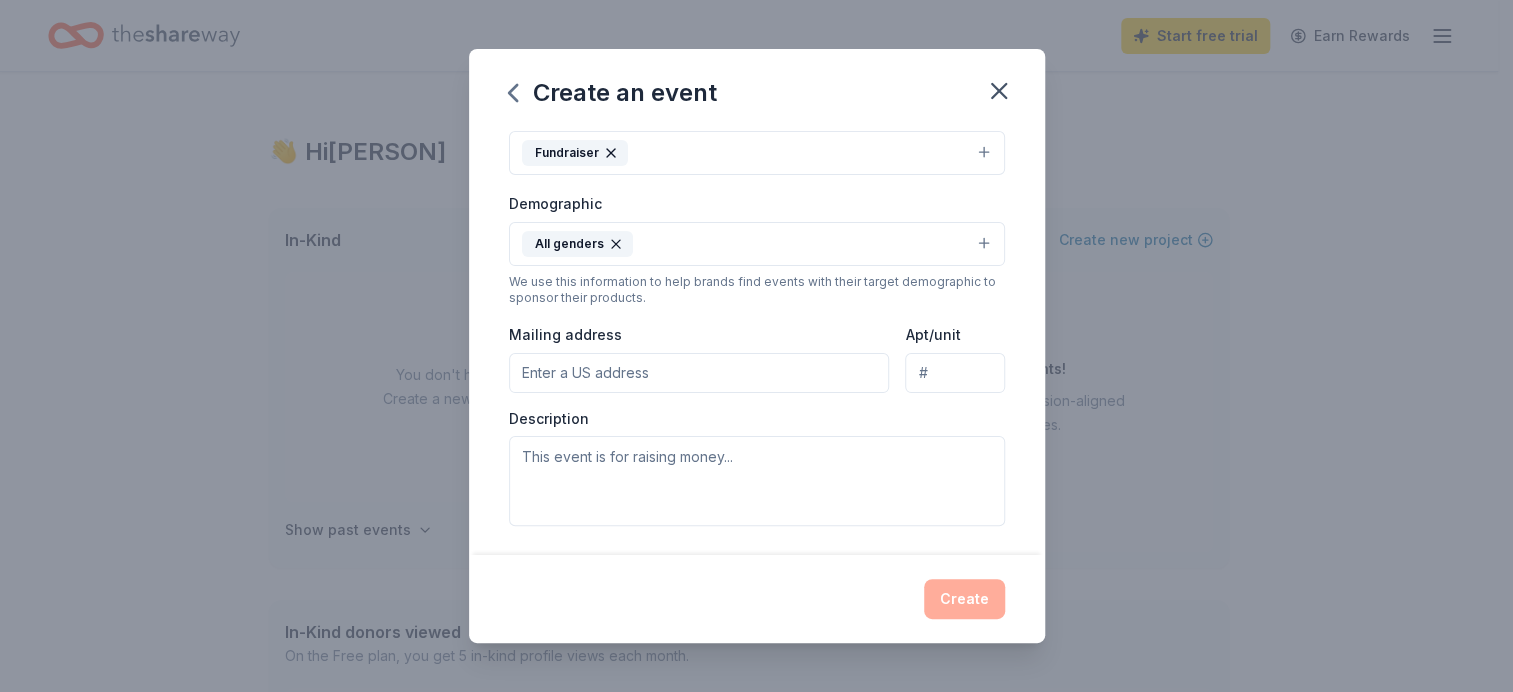 click on "Mailing address" at bounding box center (699, 373) 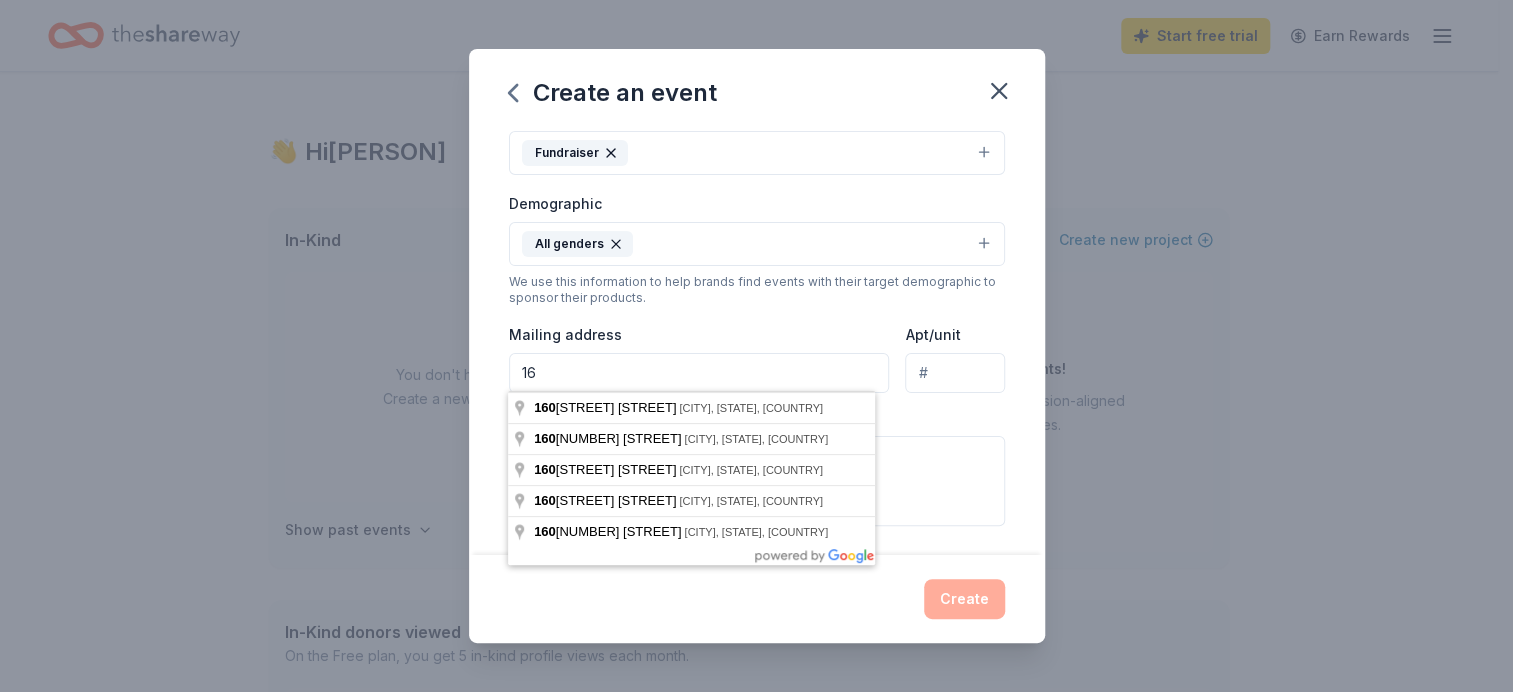type on "1" 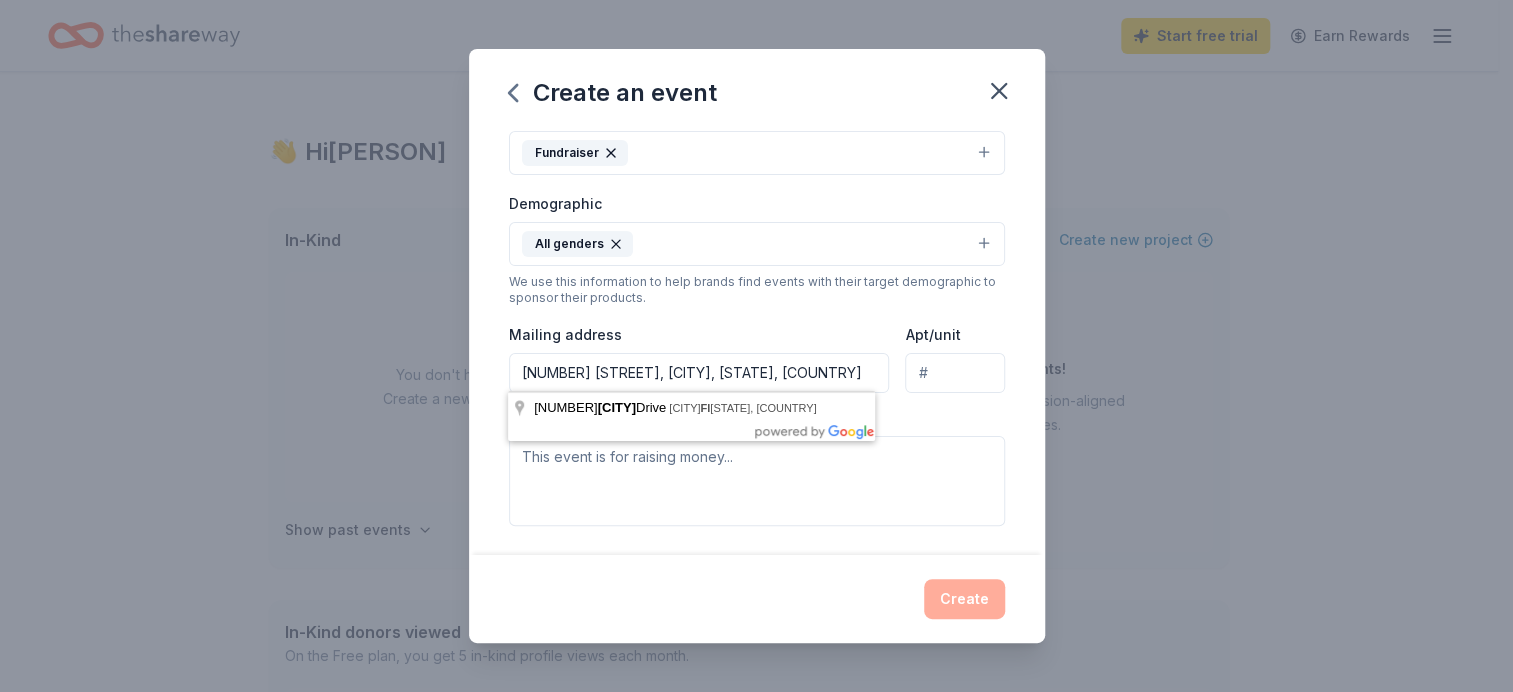 type on "[NUMBER] [STREET], [CITY], [STATE], [POSTAL_CODE]" 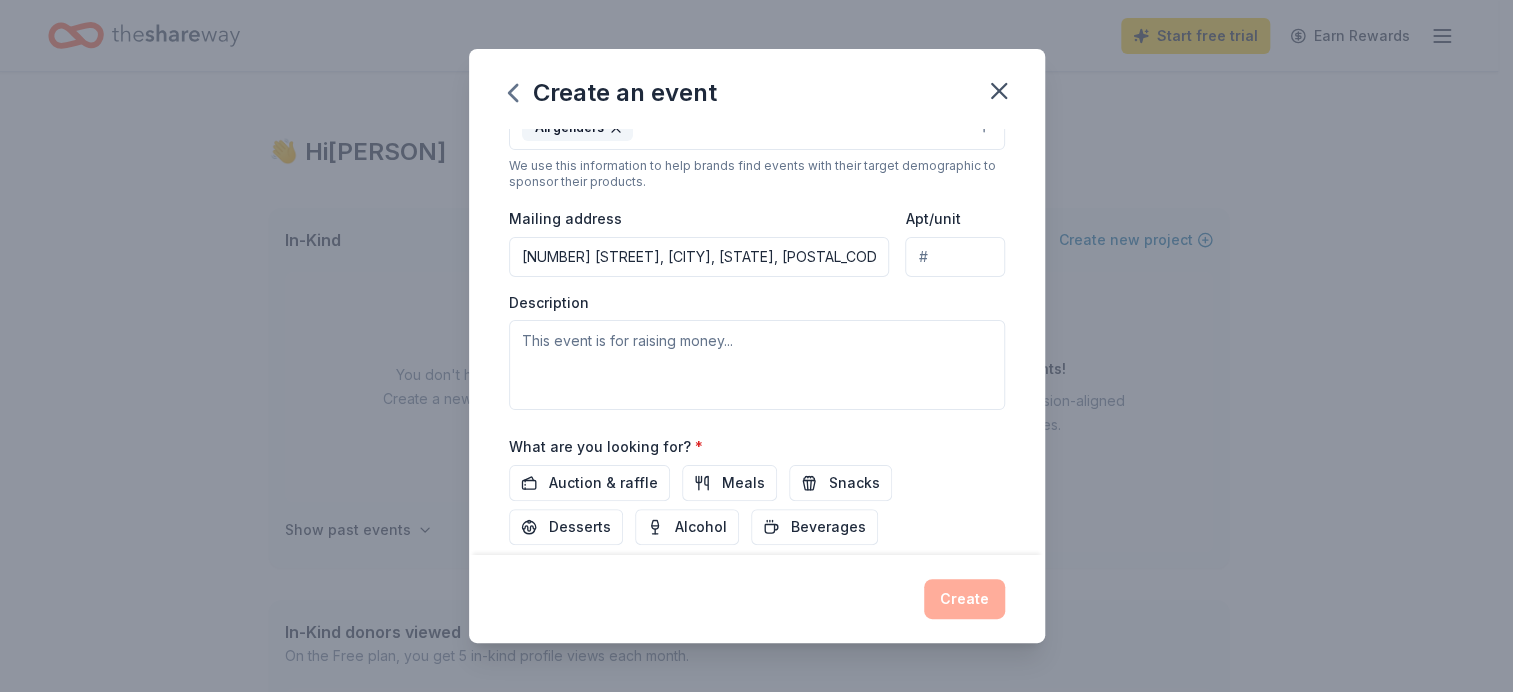 scroll, scrollTop: 422, scrollLeft: 0, axis: vertical 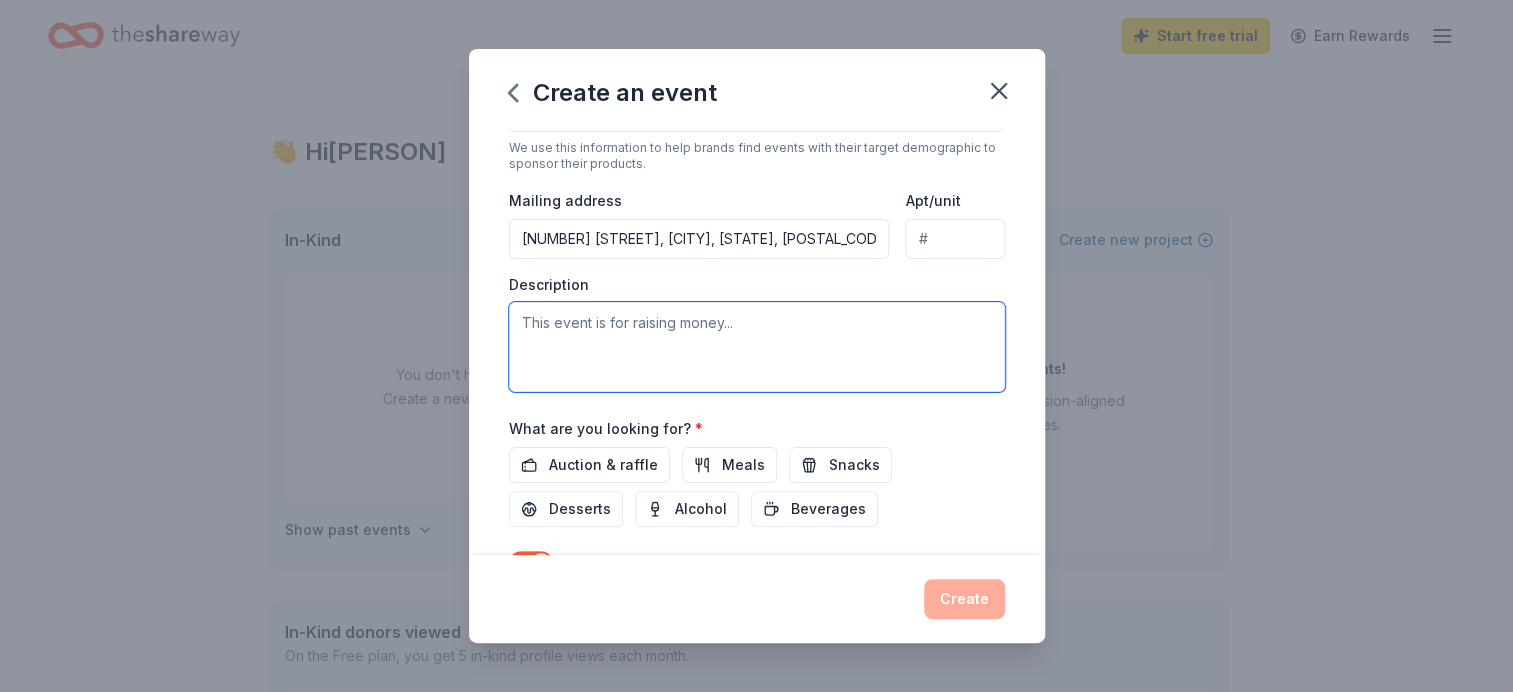 click at bounding box center (757, 347) 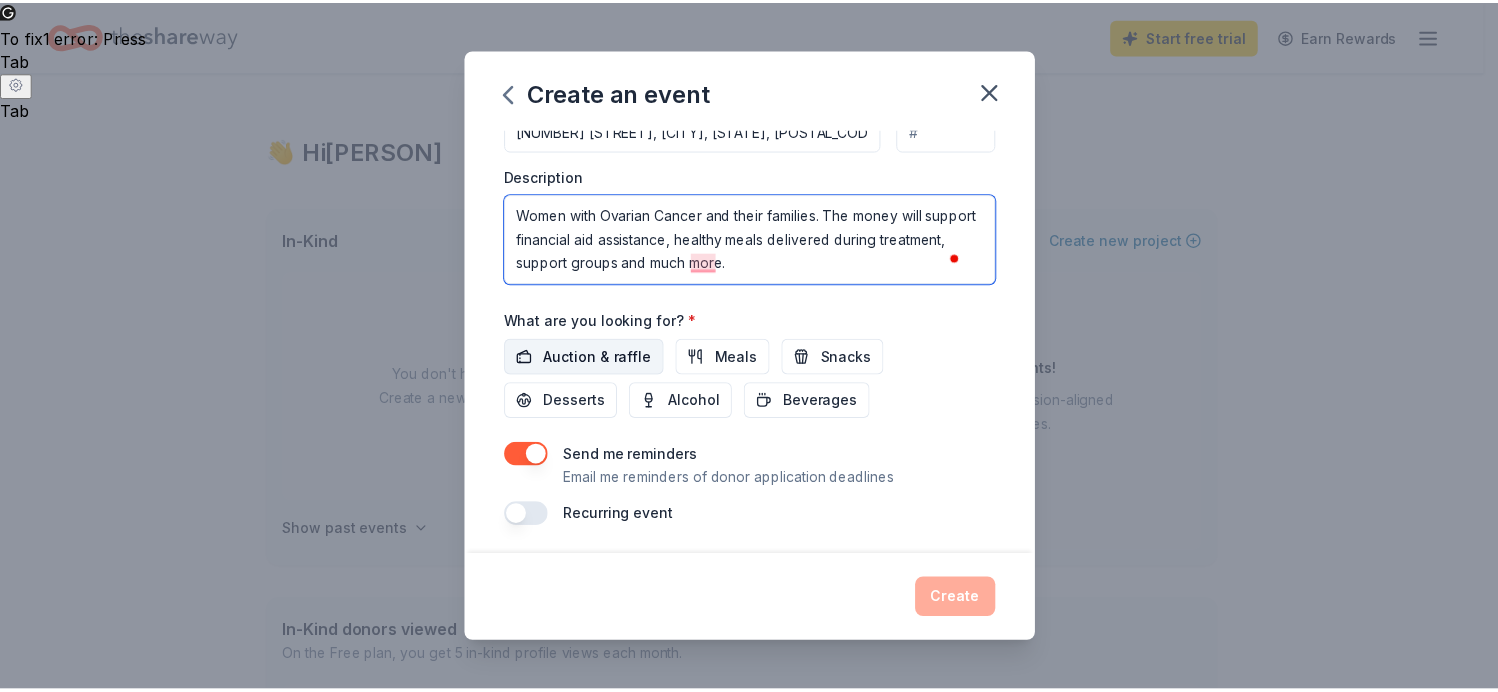 scroll, scrollTop: 532, scrollLeft: 0, axis: vertical 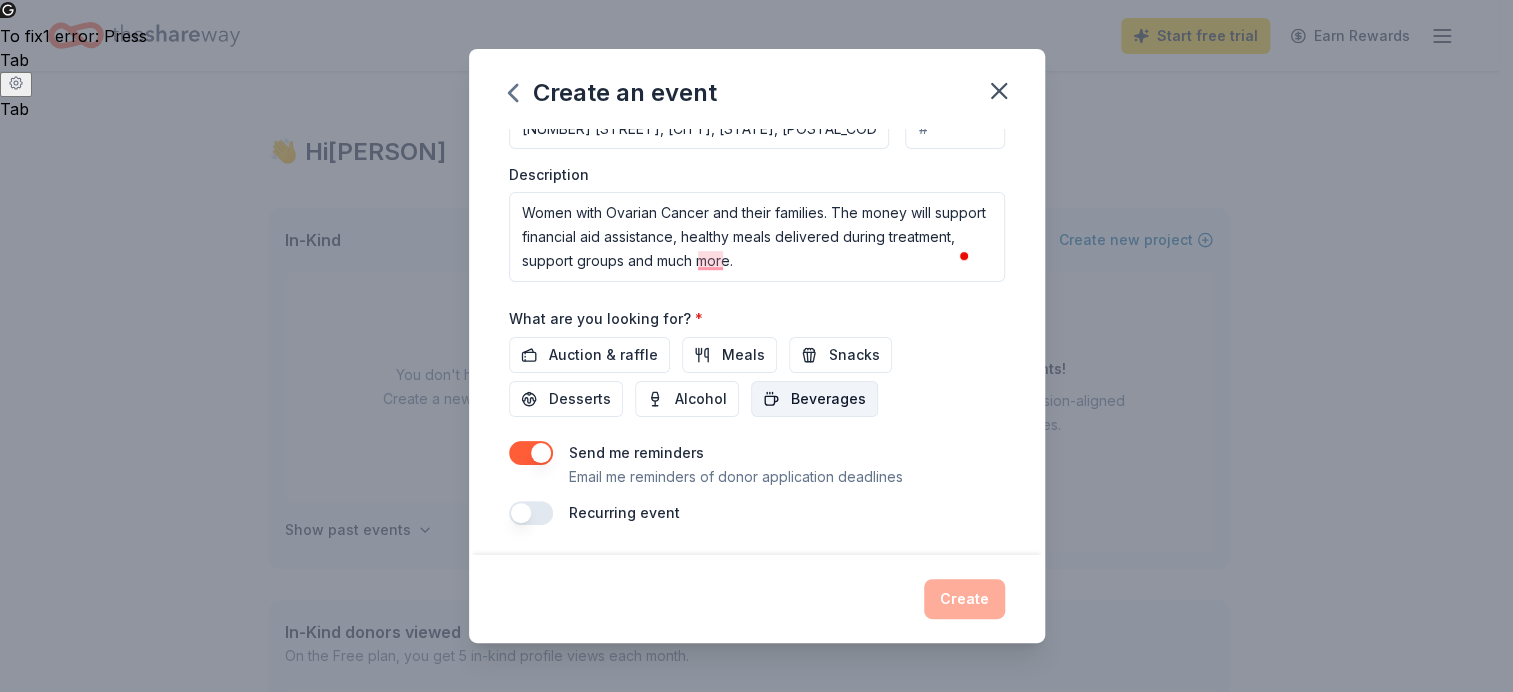 click on "Beverages" at bounding box center [828, 399] 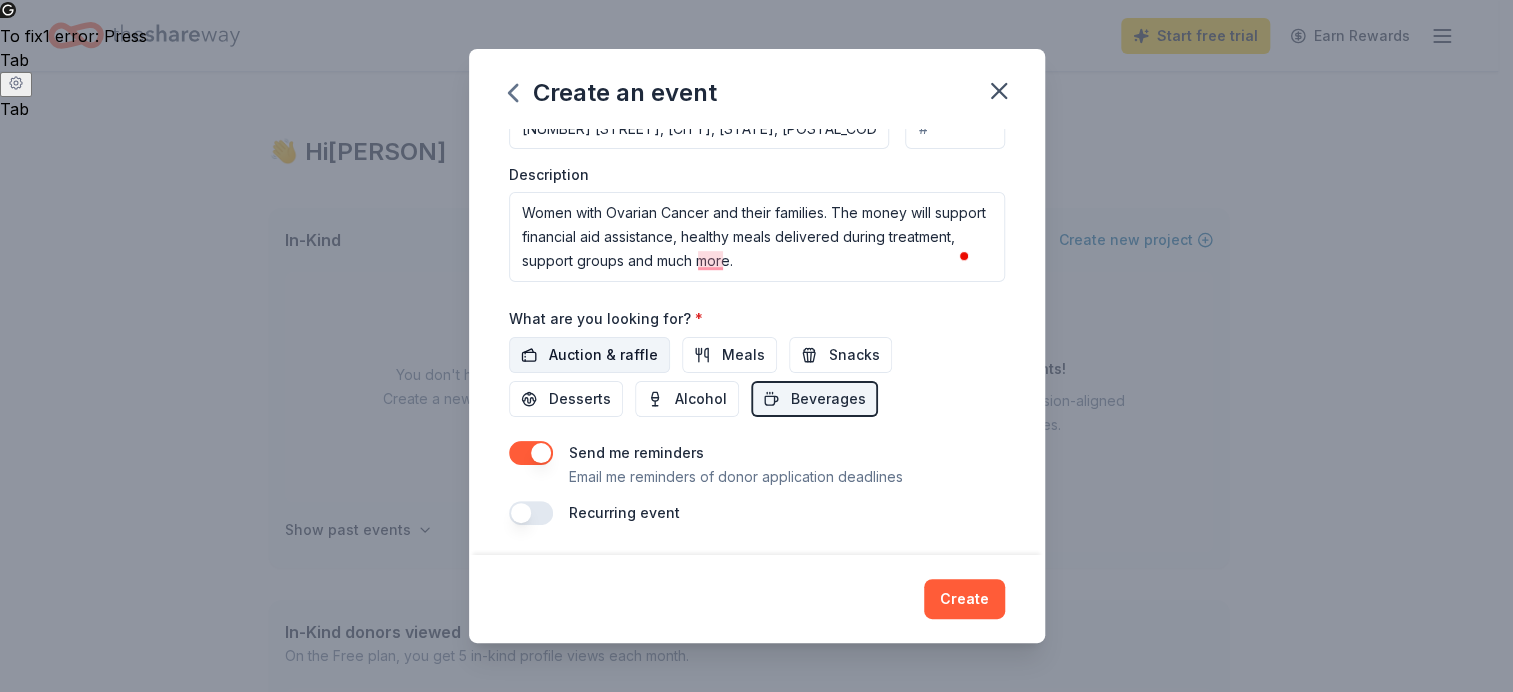 click on "Auction & raffle" at bounding box center (603, 355) 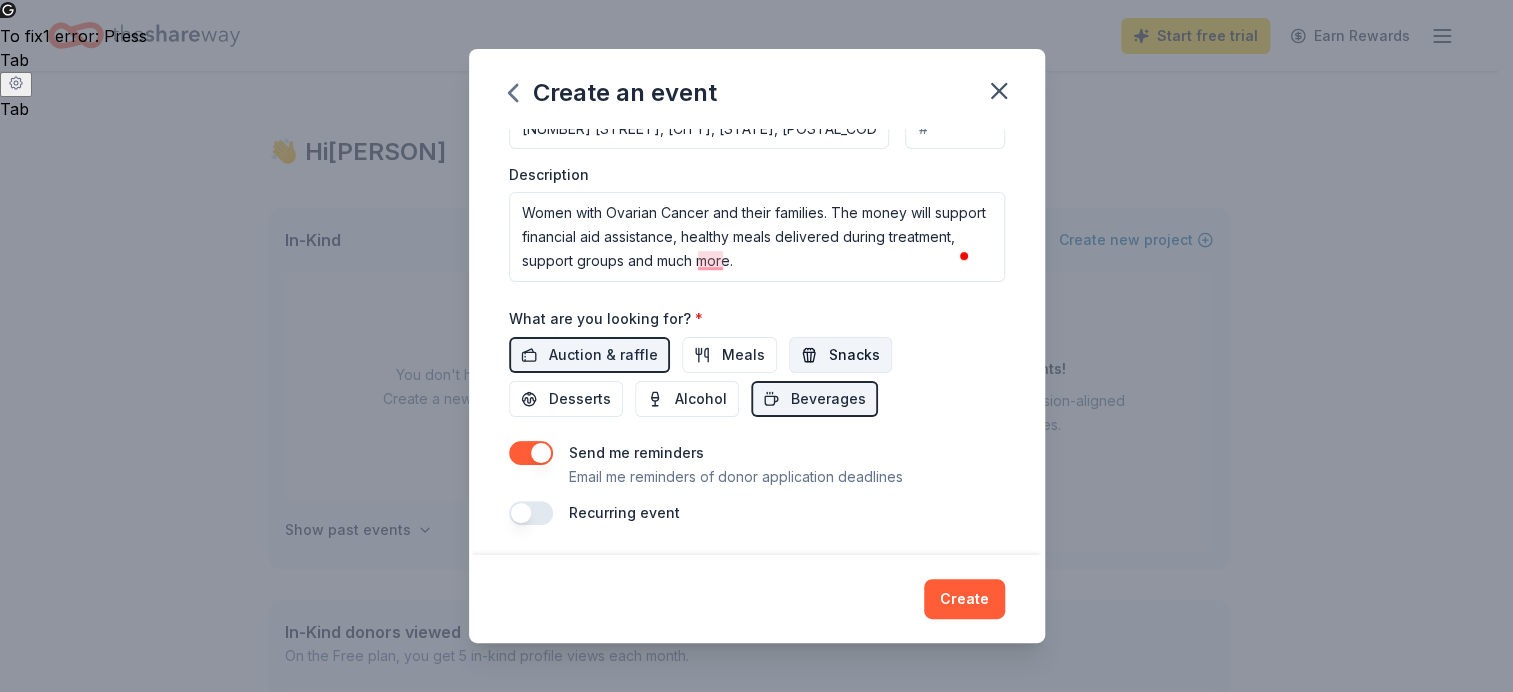 click on "Snacks" at bounding box center (854, 355) 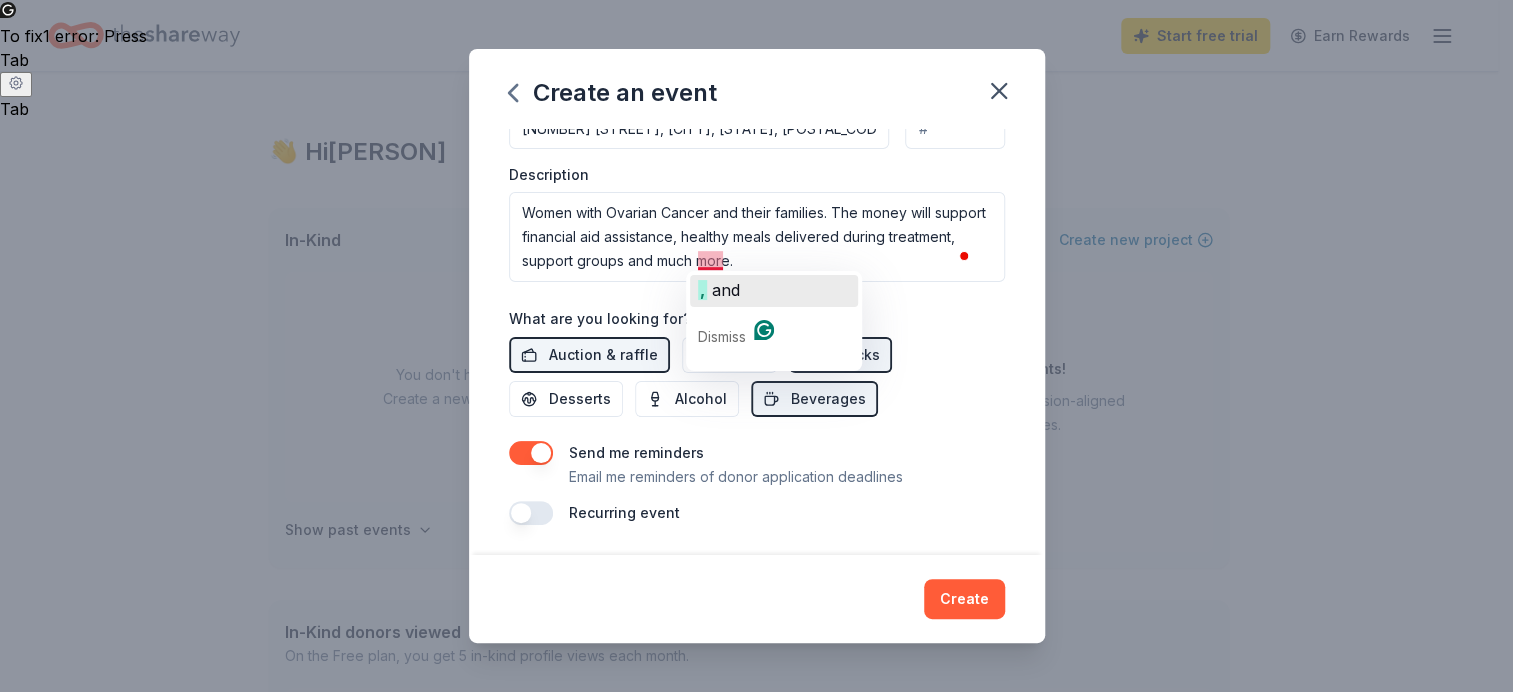 click on "and" 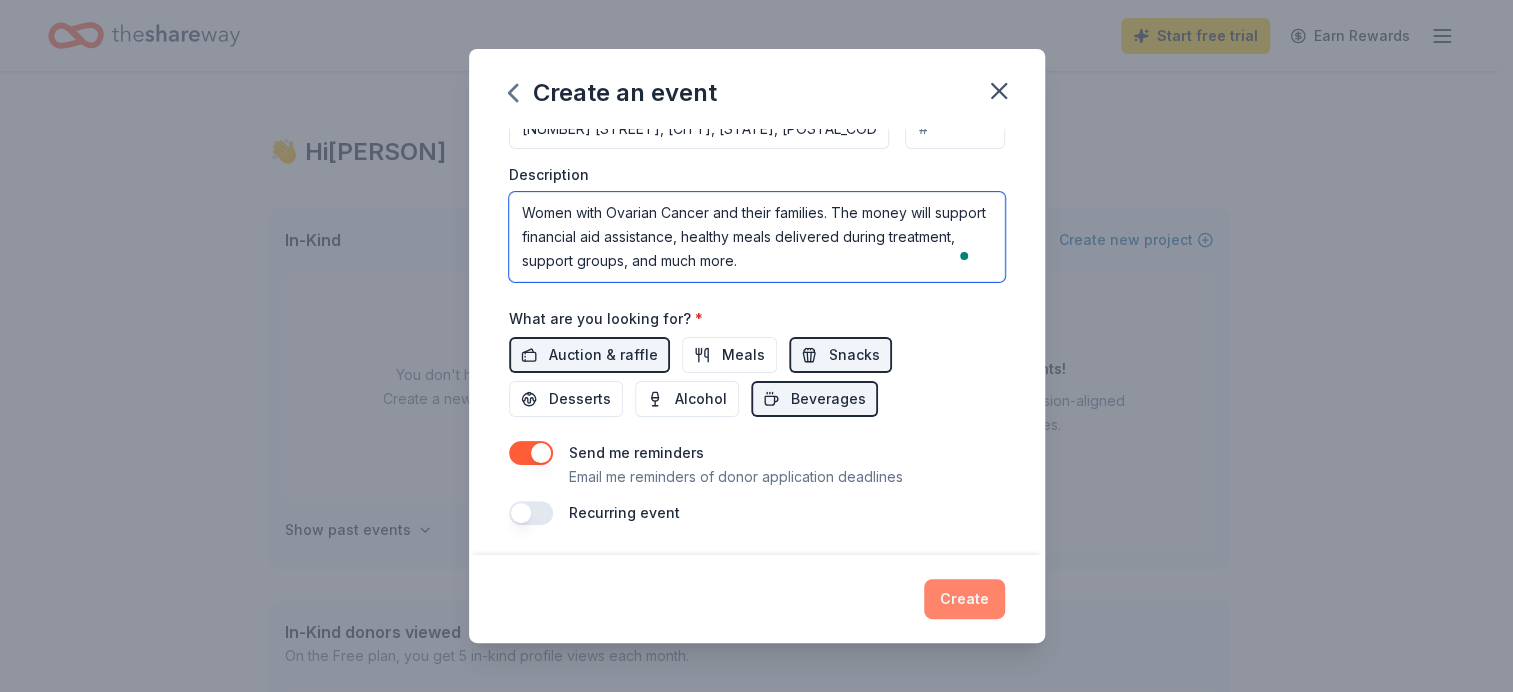 type on "Women with Ovarian Cancer and their families. The money will support financial aid assistance, healthy meals delivered during treatment, support groups, and much more." 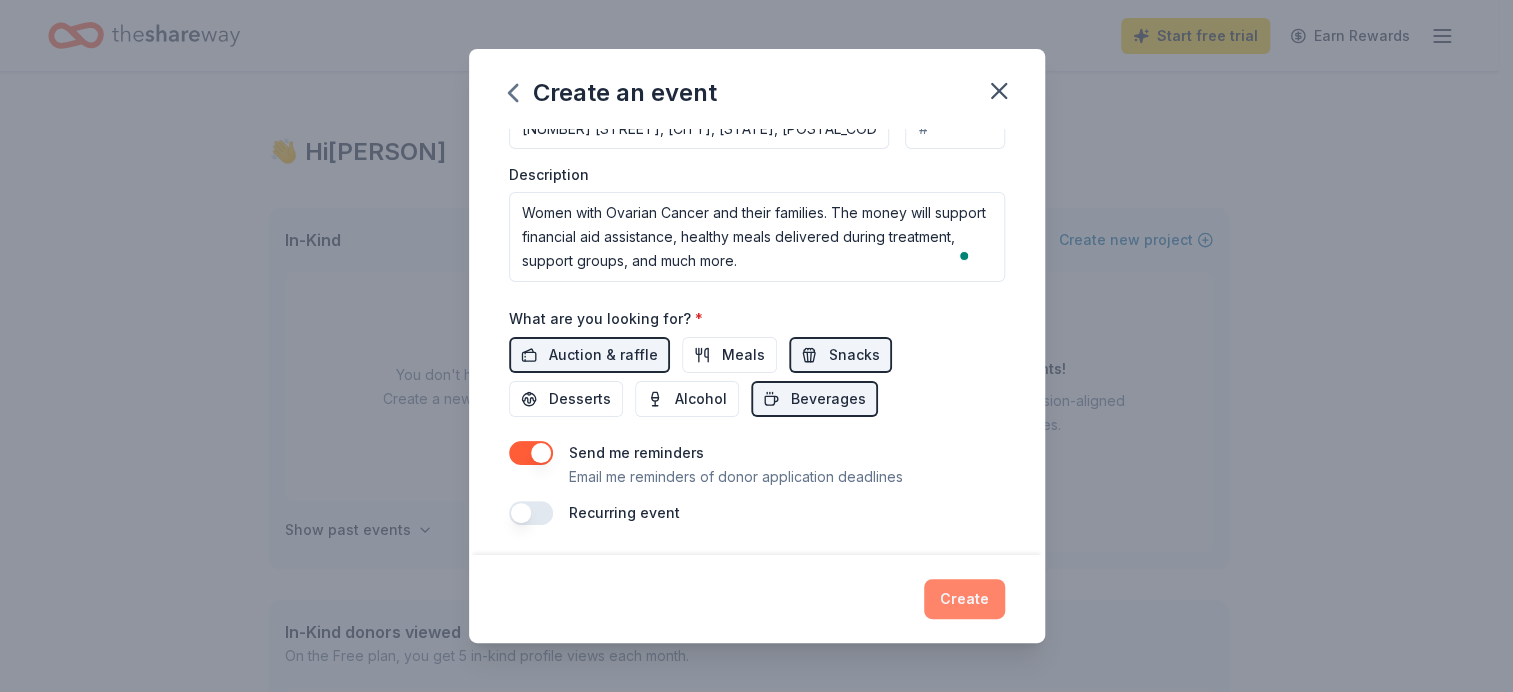 click on "Create" at bounding box center (964, 599) 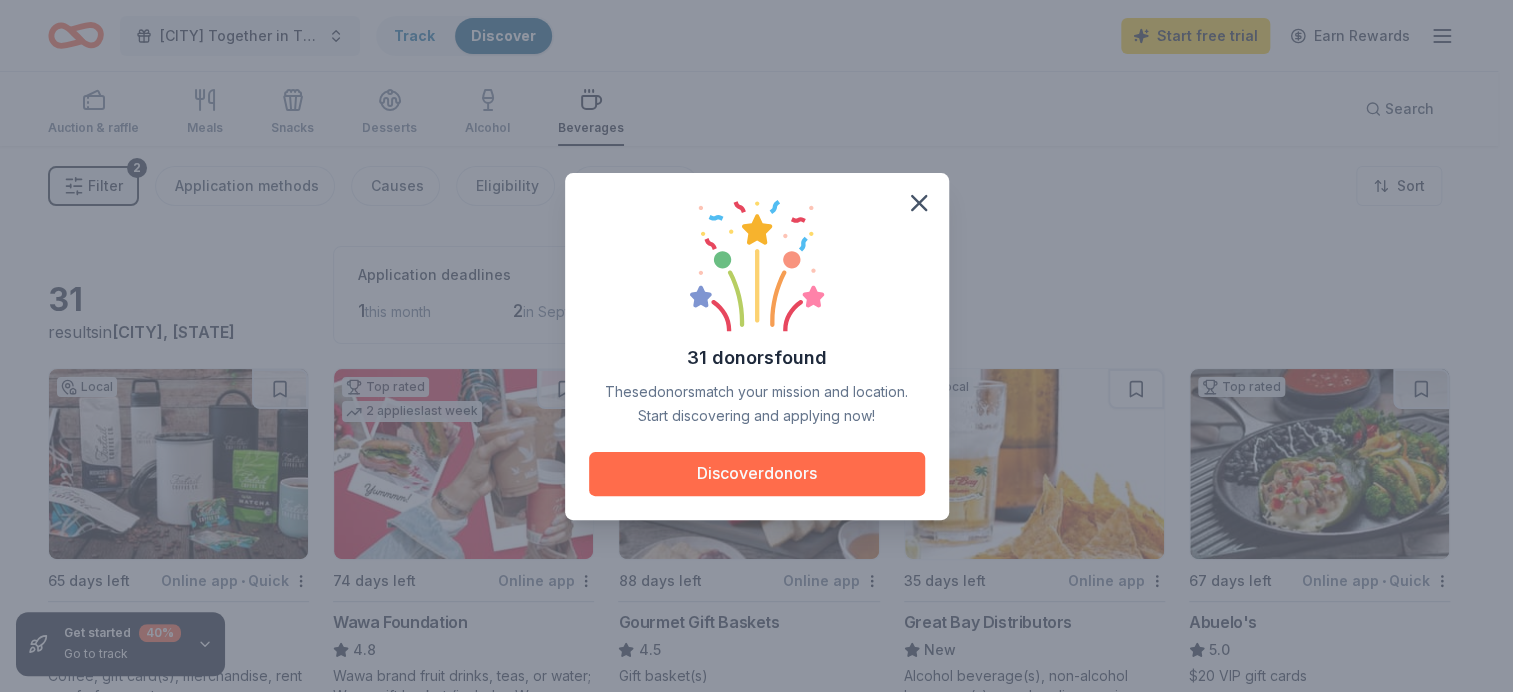 click on "Discover  donors" at bounding box center [757, 474] 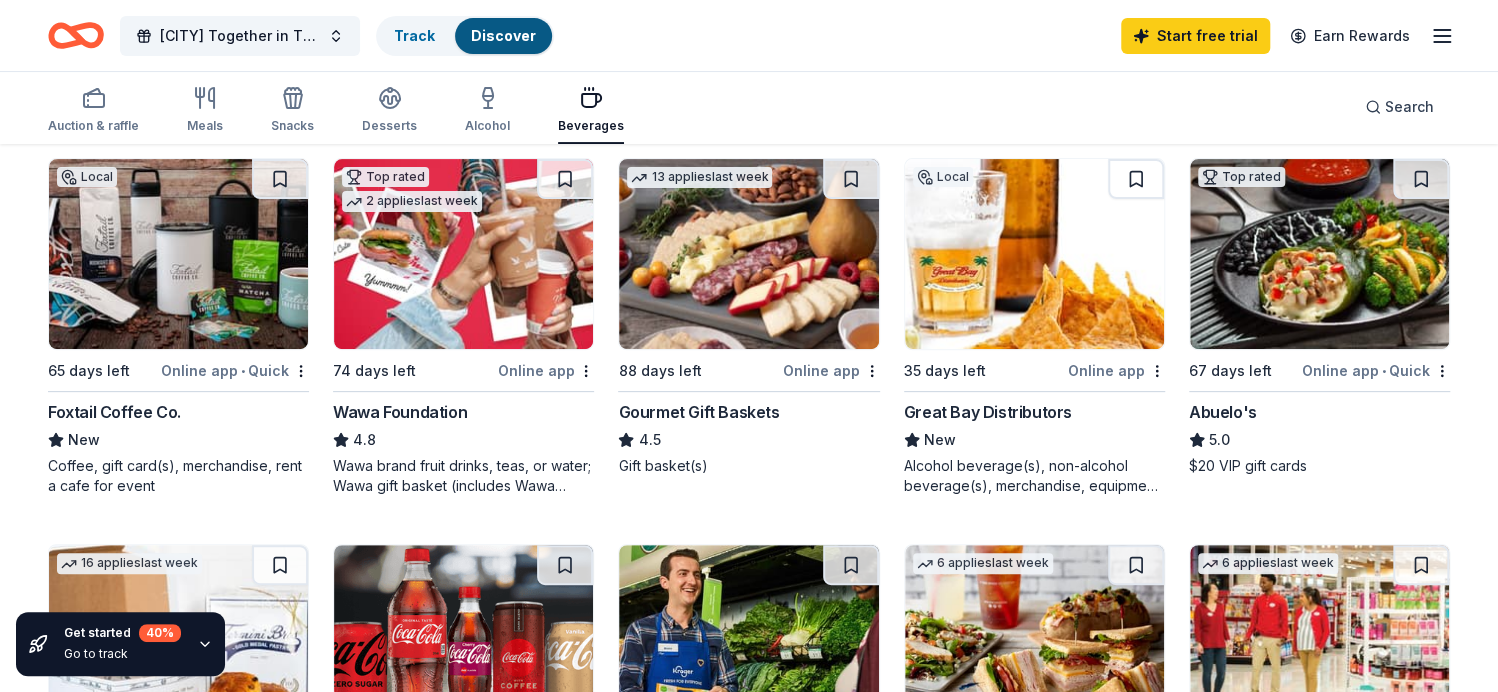 scroll, scrollTop: 200, scrollLeft: 0, axis: vertical 